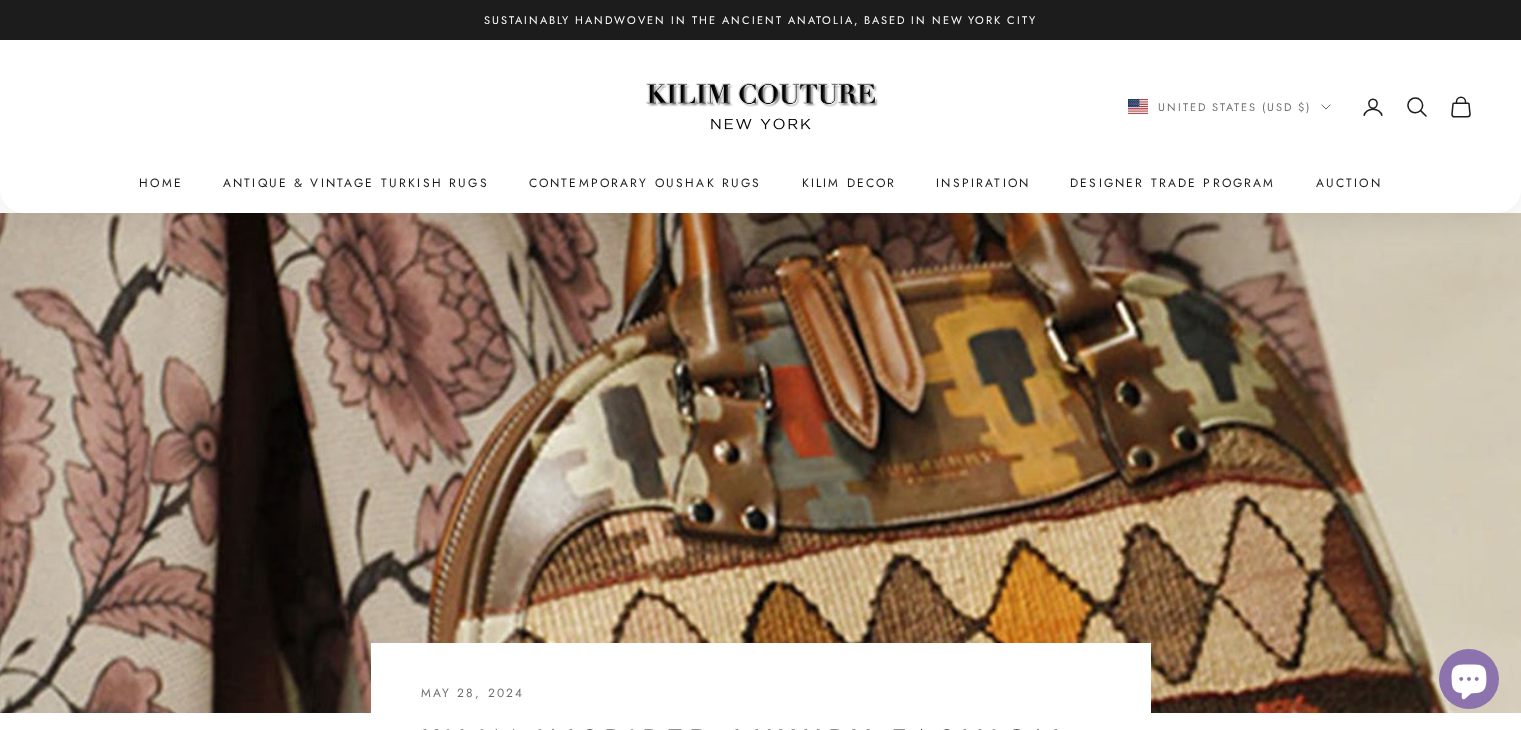 scroll, scrollTop: 0, scrollLeft: 0, axis: both 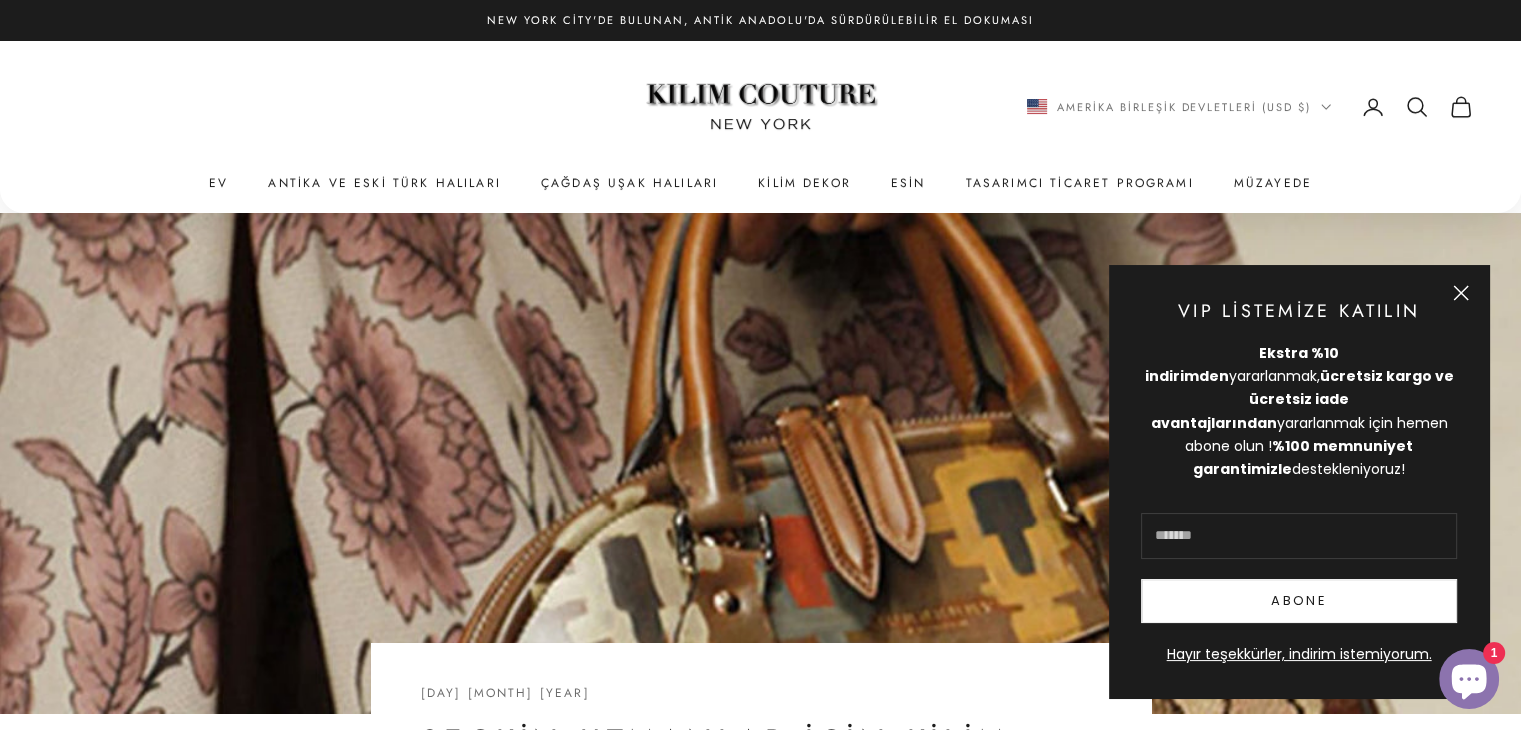 drag, startPoint x: 1467, startPoint y: 339, endPoint x: 1454, endPoint y: 273, distance: 67.26812 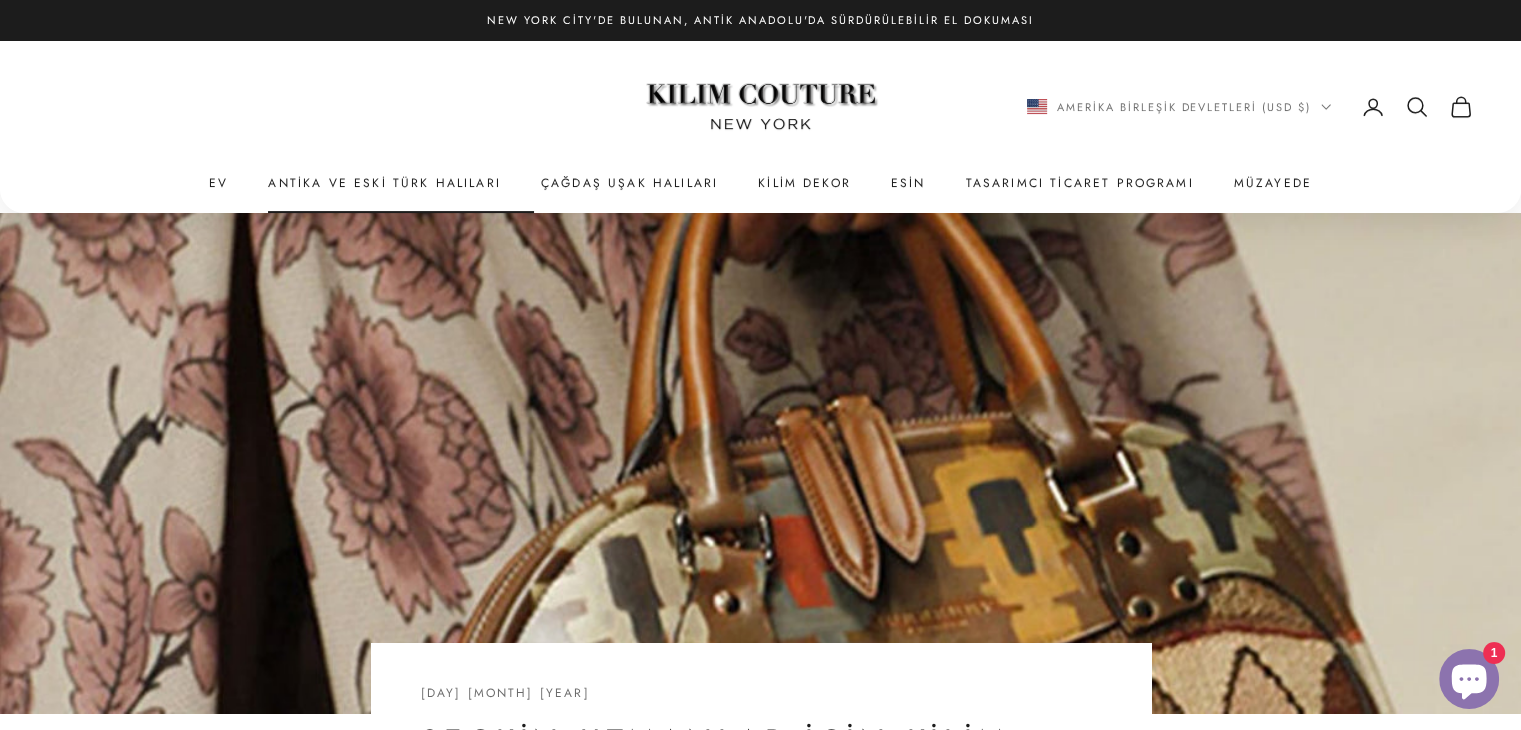click on "Antika ve Eski Türk Halıları" at bounding box center [384, 183] 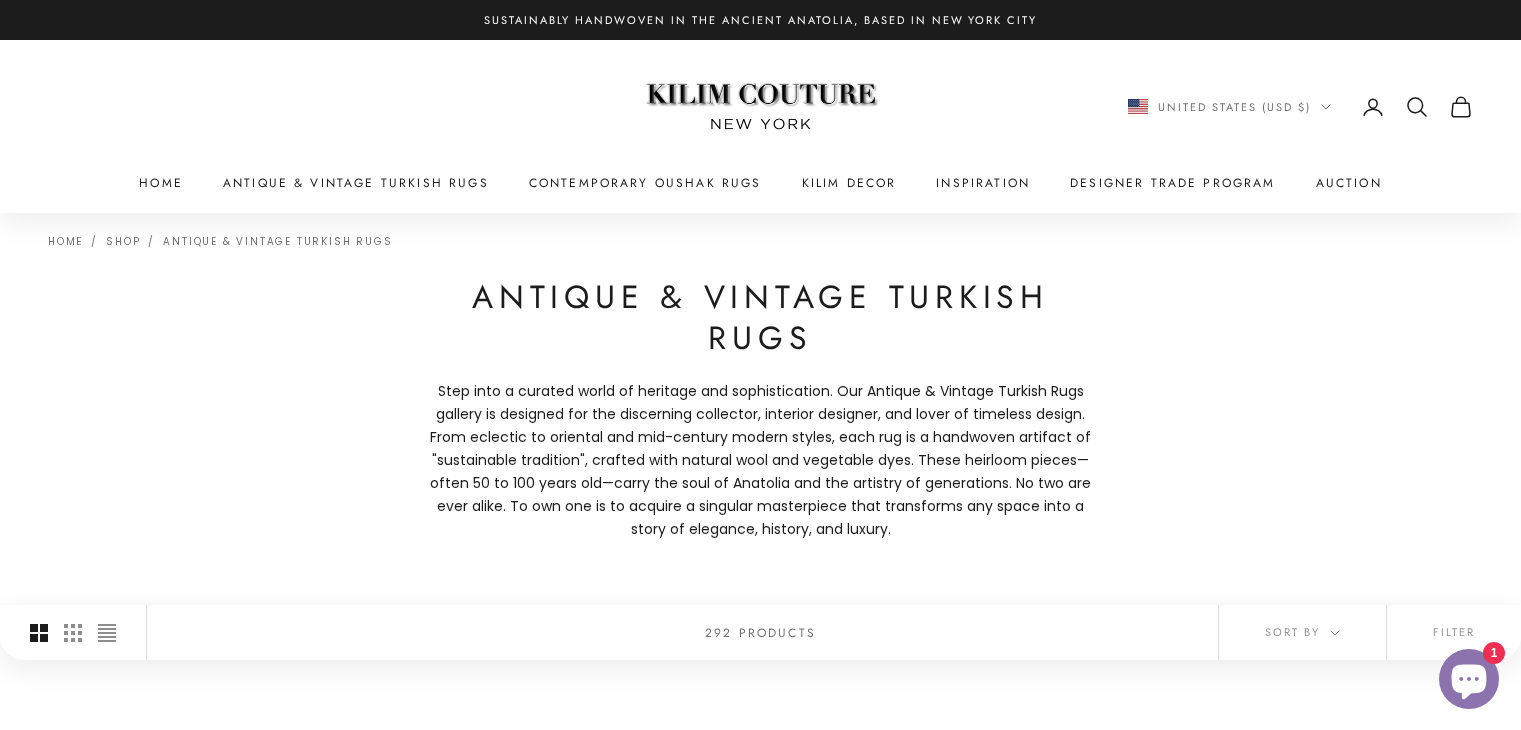scroll, scrollTop: 0, scrollLeft: 0, axis: both 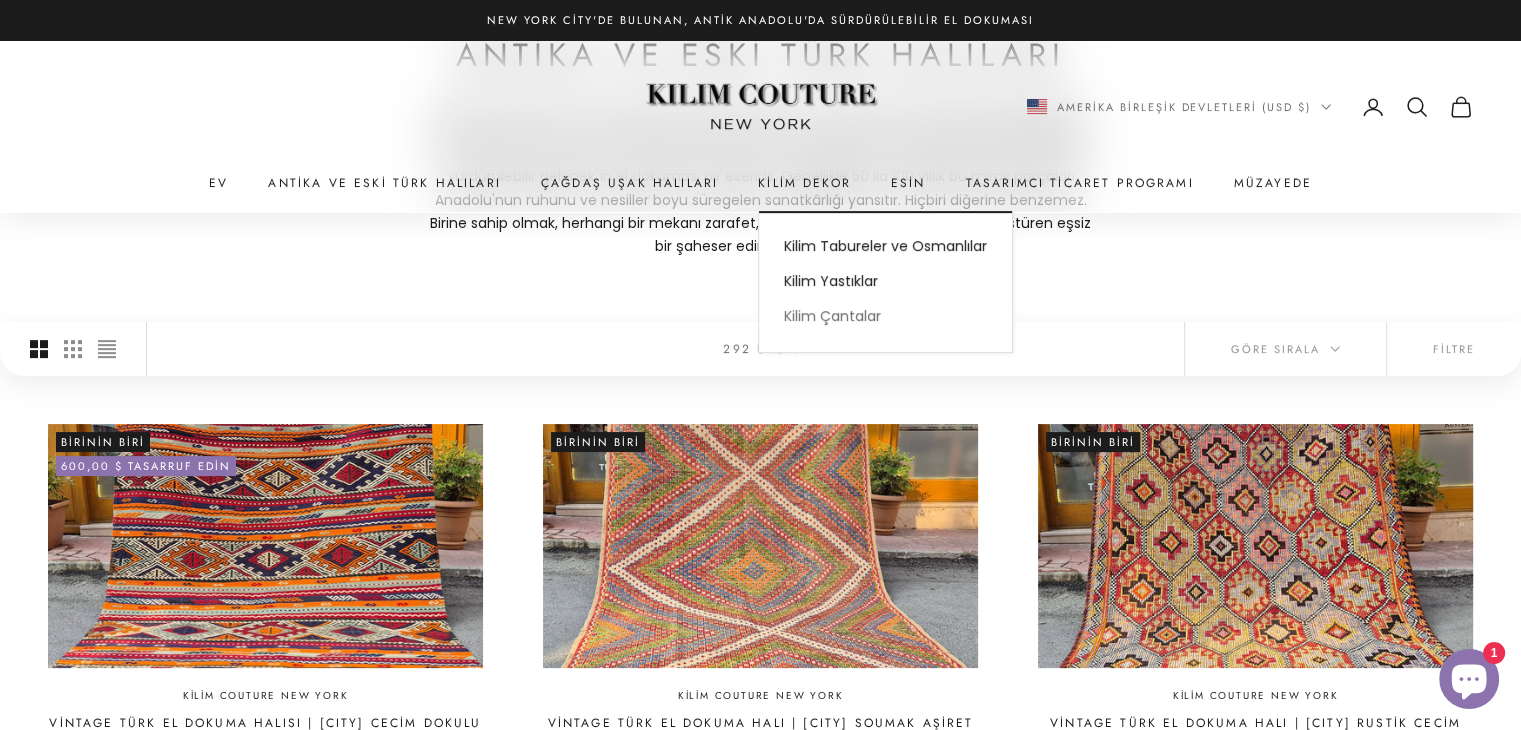 click on "Kilim Çantalar" at bounding box center (832, 316) 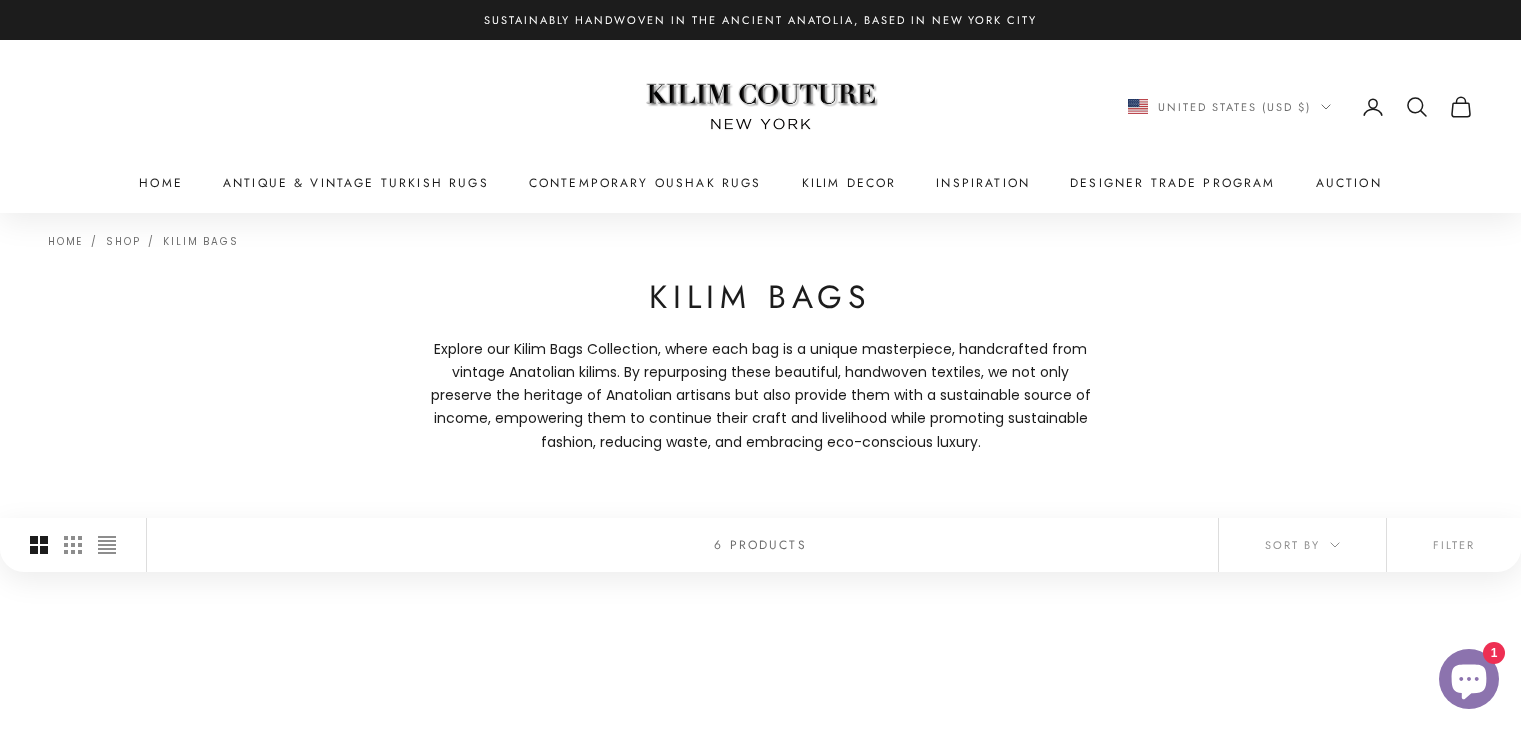 scroll, scrollTop: 0, scrollLeft: 0, axis: both 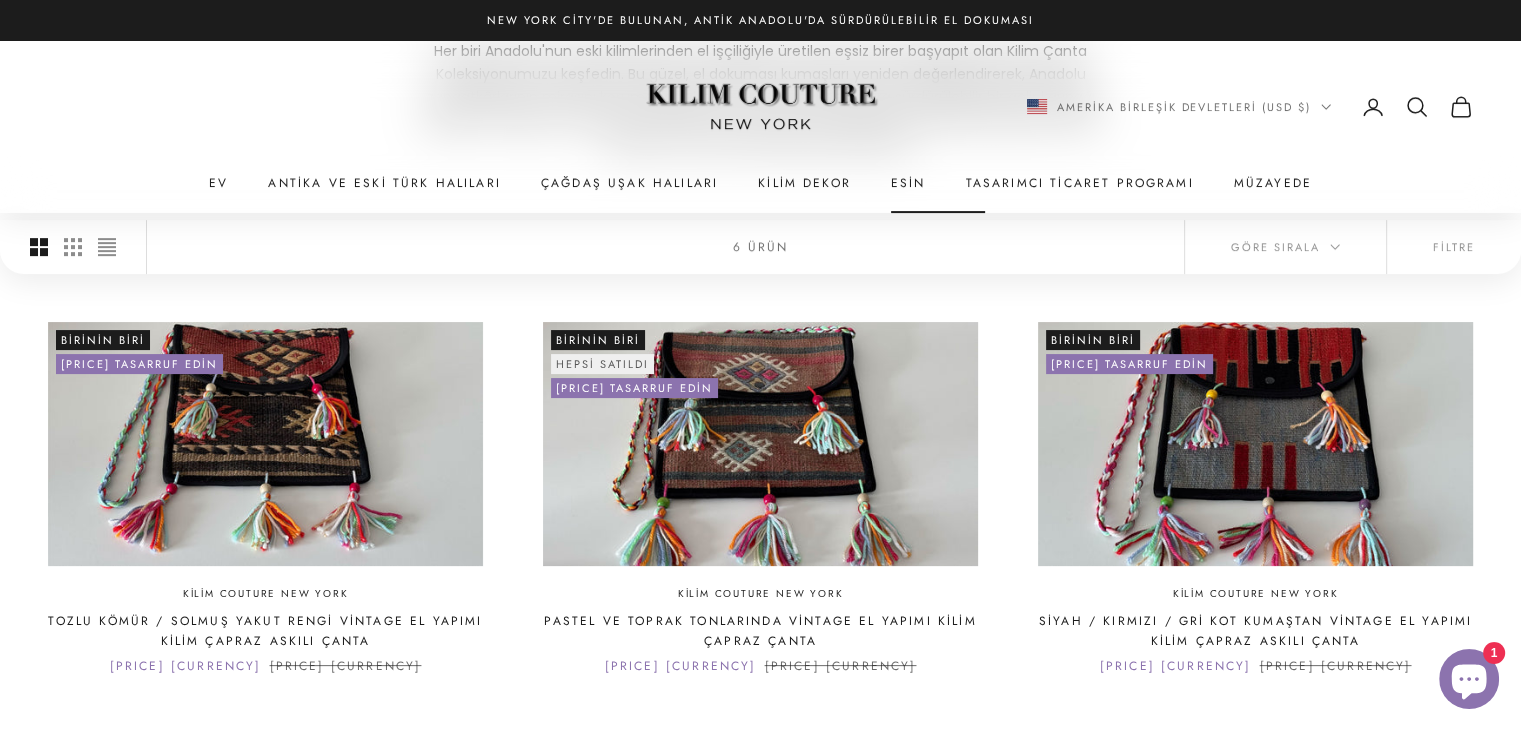 click on "Esin" at bounding box center [908, 183] 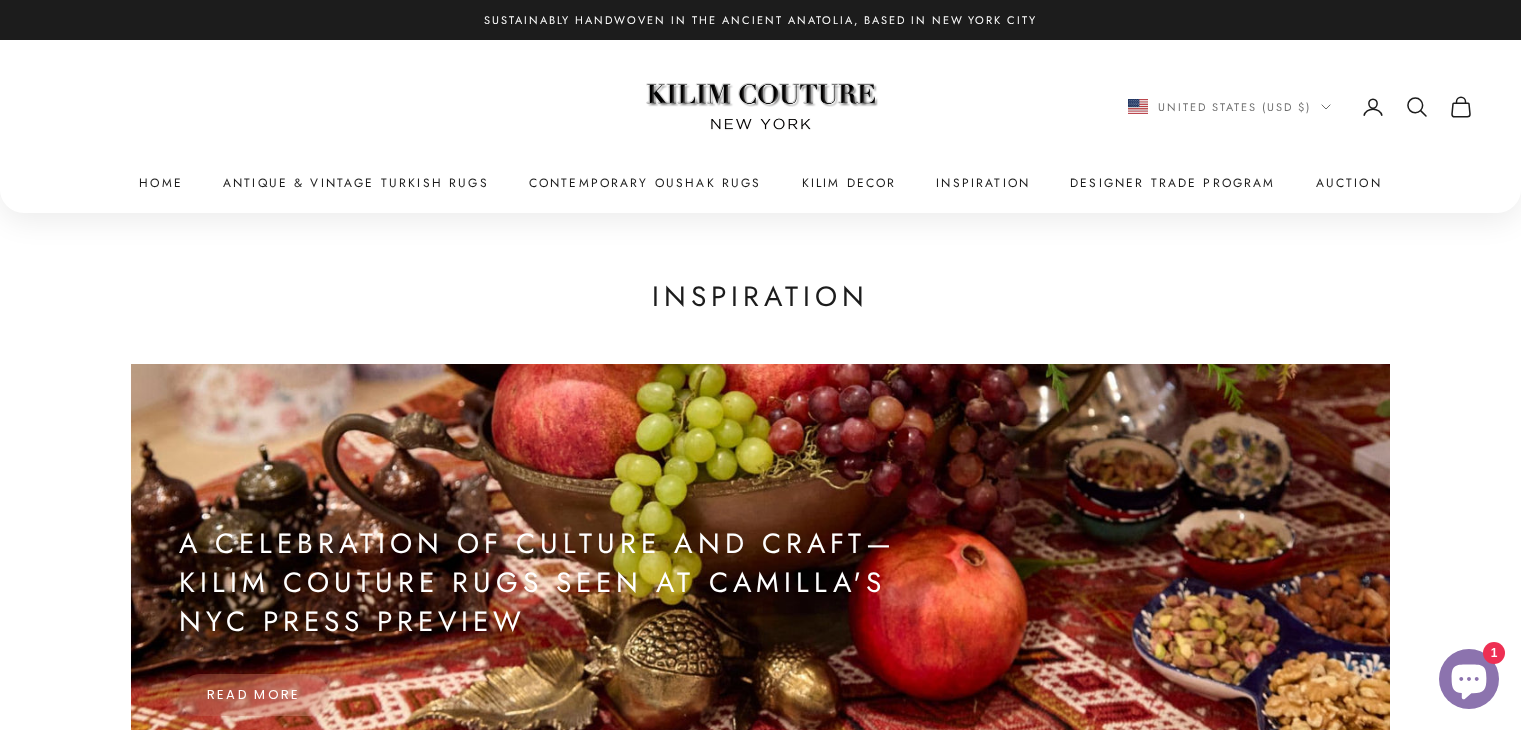 scroll, scrollTop: 0, scrollLeft: 0, axis: both 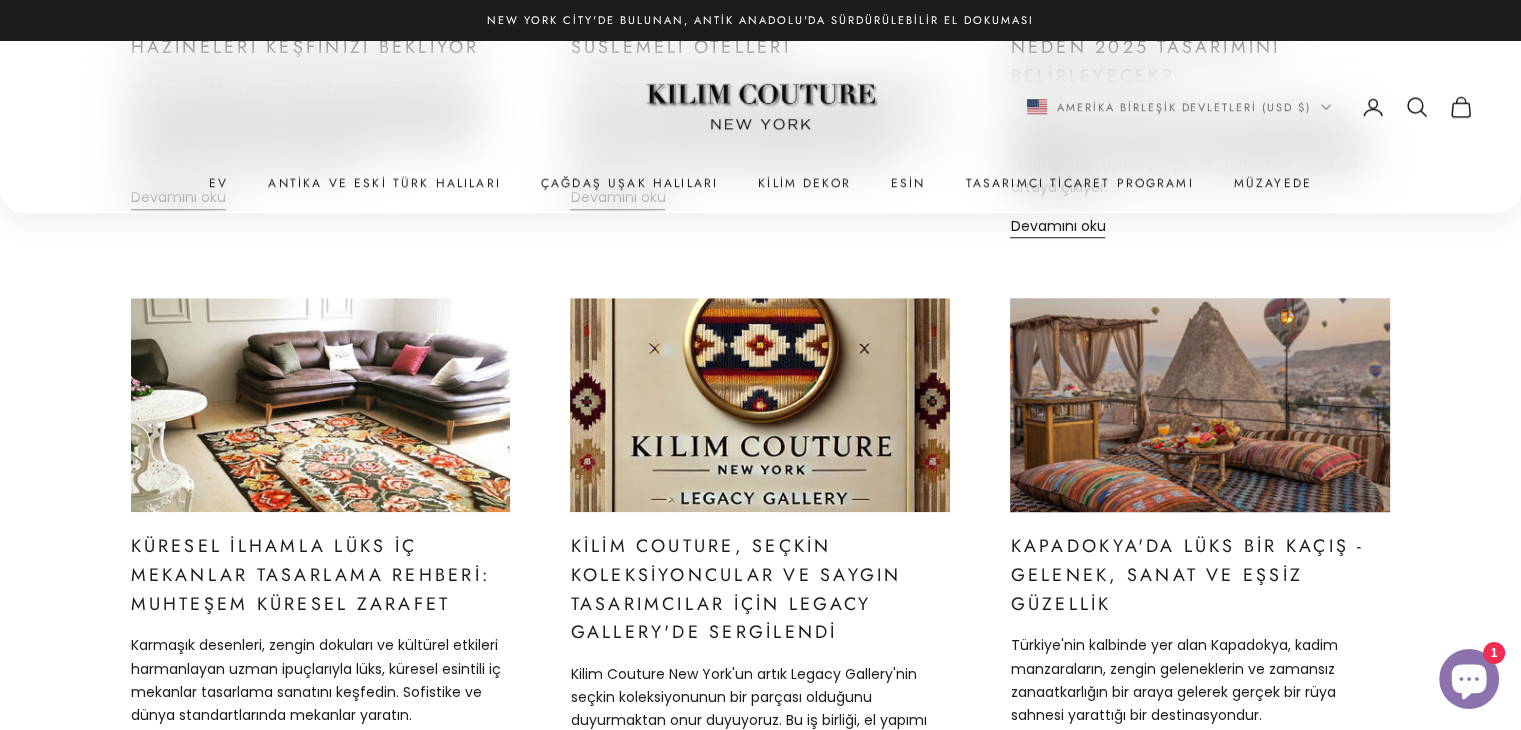 click at bounding box center [1200, 405] 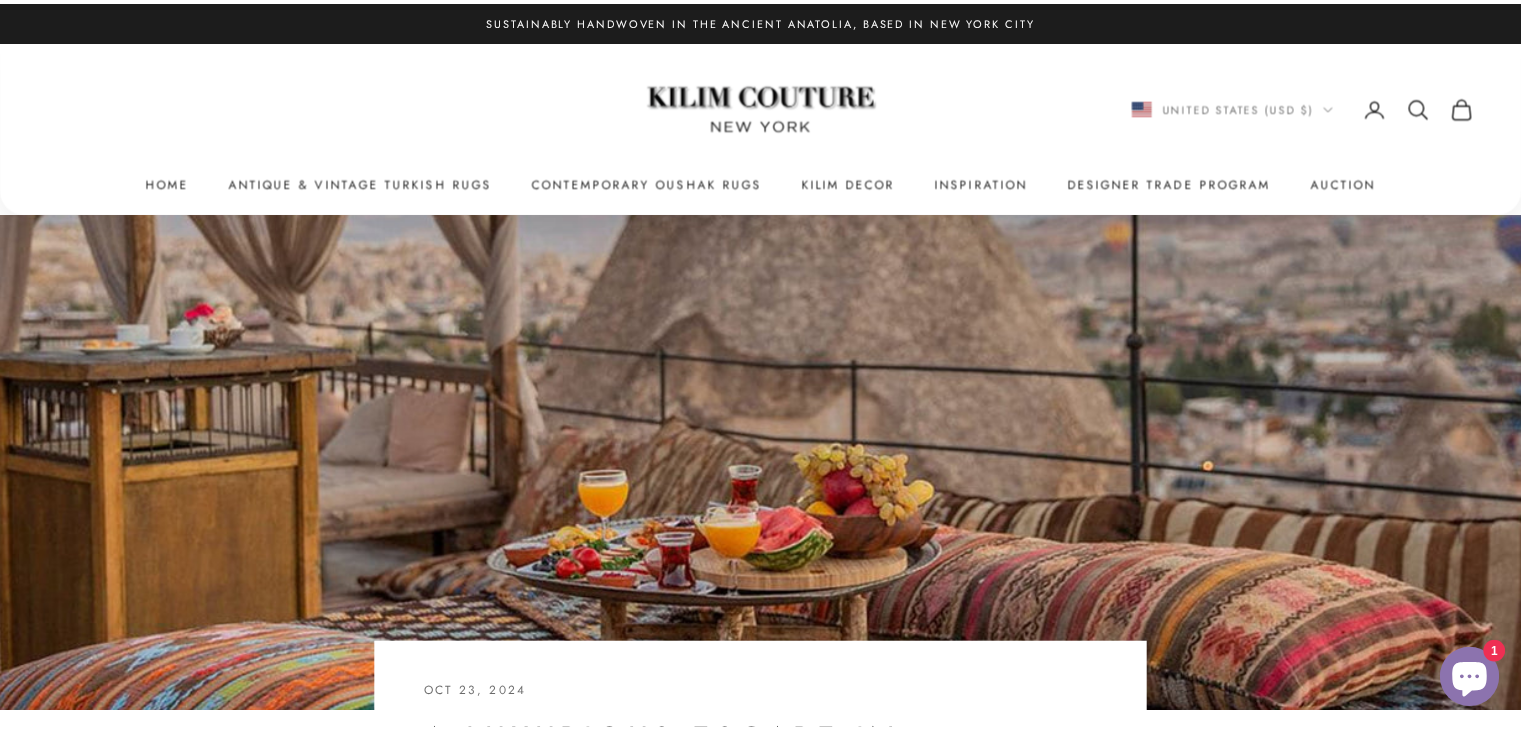scroll, scrollTop: 0, scrollLeft: 0, axis: both 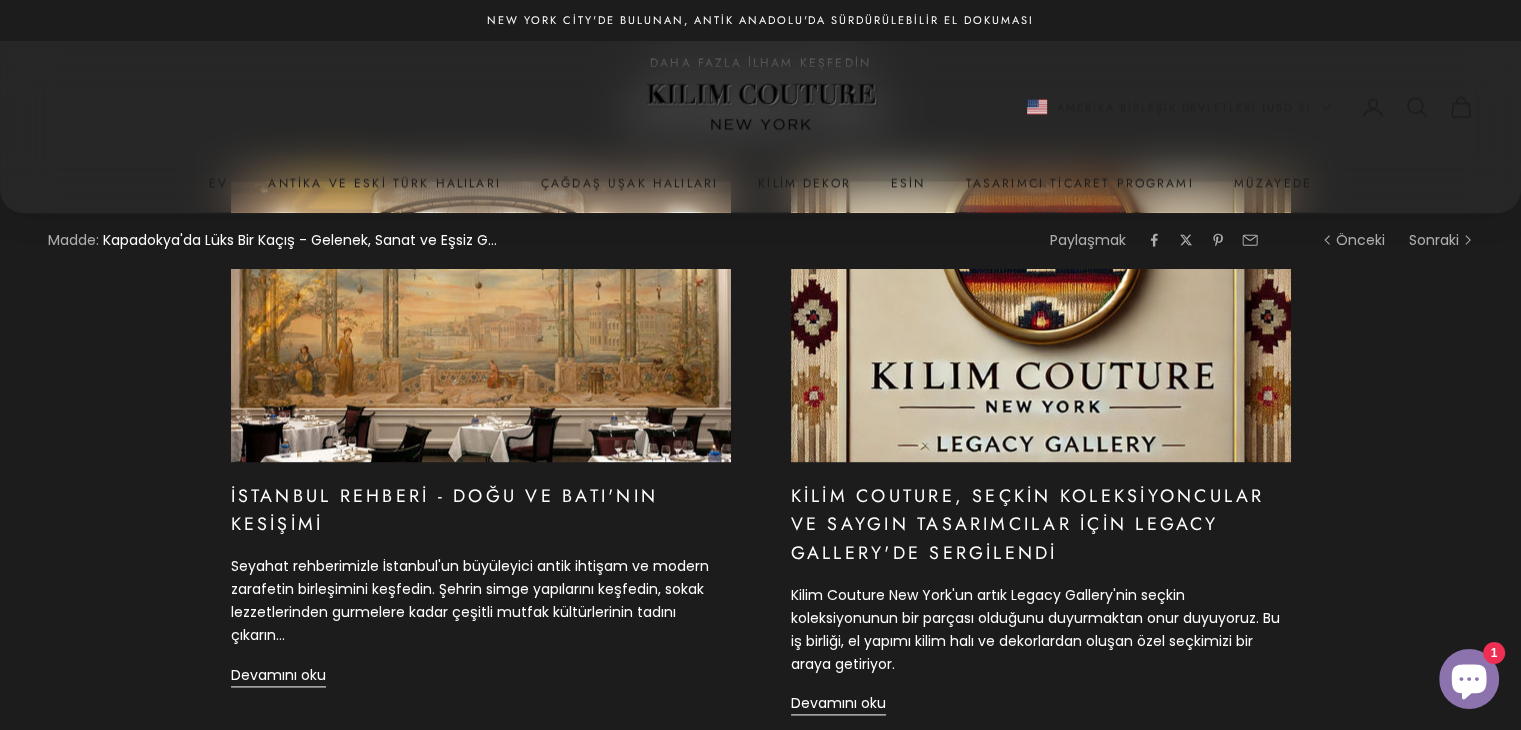 drag, startPoint x: 1532, startPoint y: 41, endPoint x: 1534, endPoint y: 632, distance: 591.00336 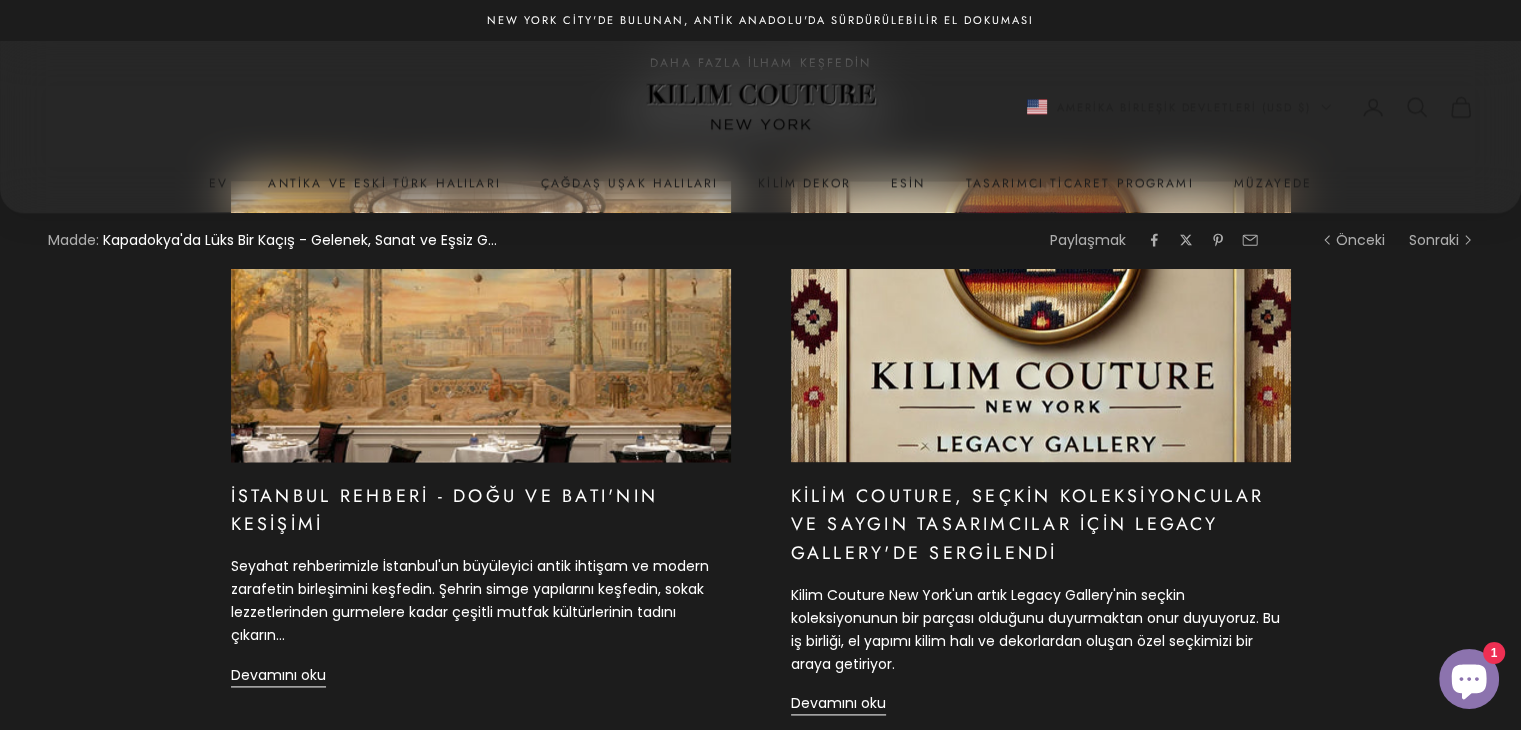 click on "İstanbul Rehberi - Doğu ve Batı'nın Kesişimi" at bounding box center (444, 510) 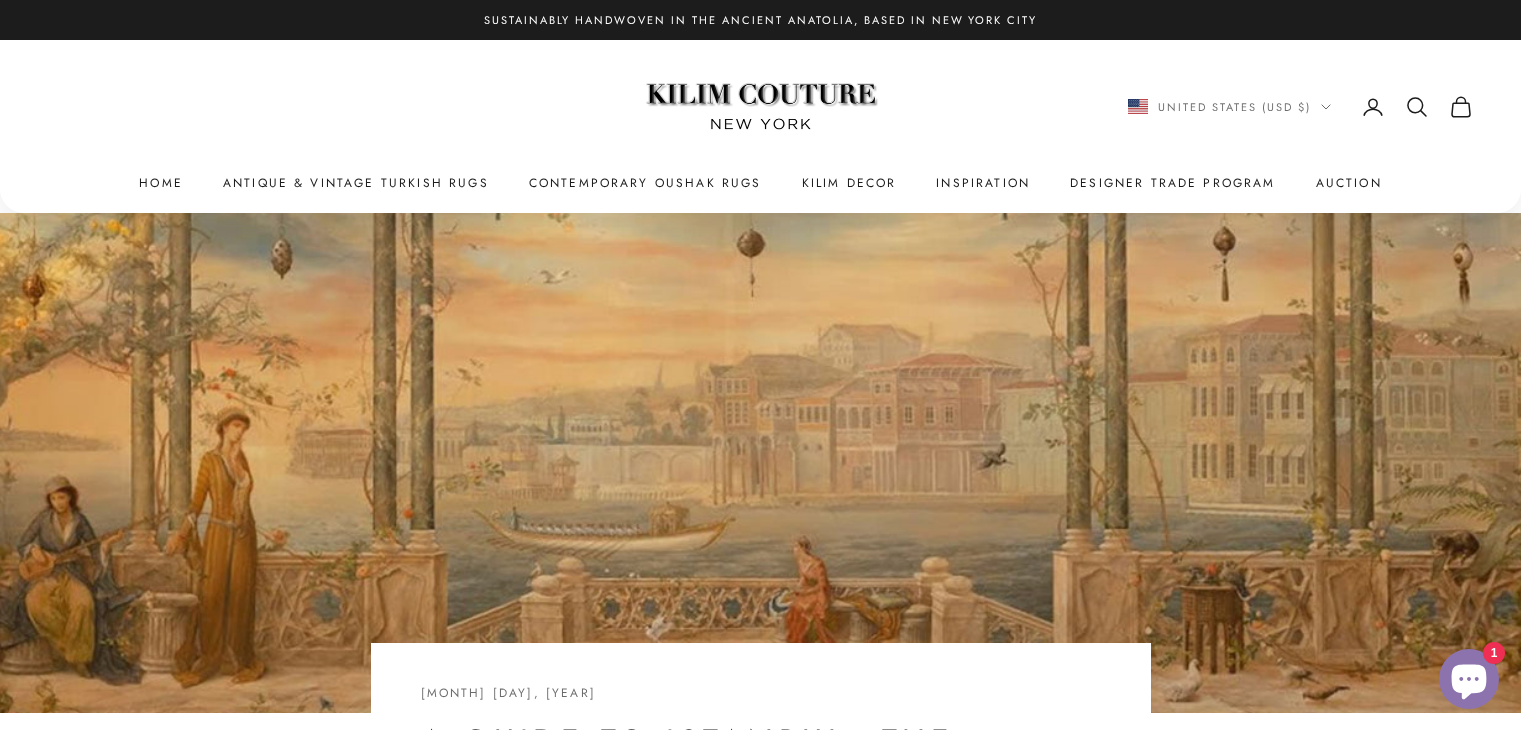 scroll, scrollTop: 0, scrollLeft: 0, axis: both 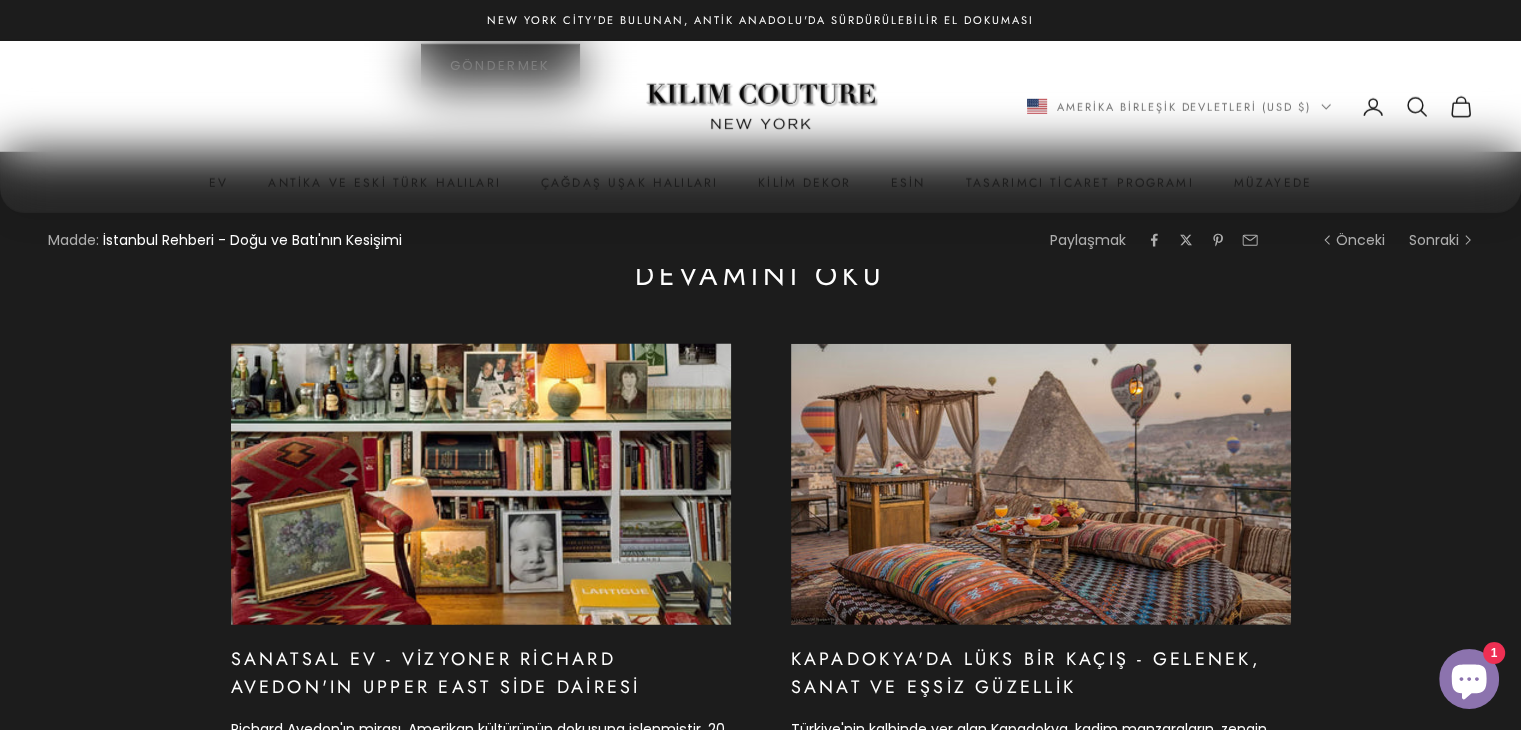click at bounding box center (481, 484) 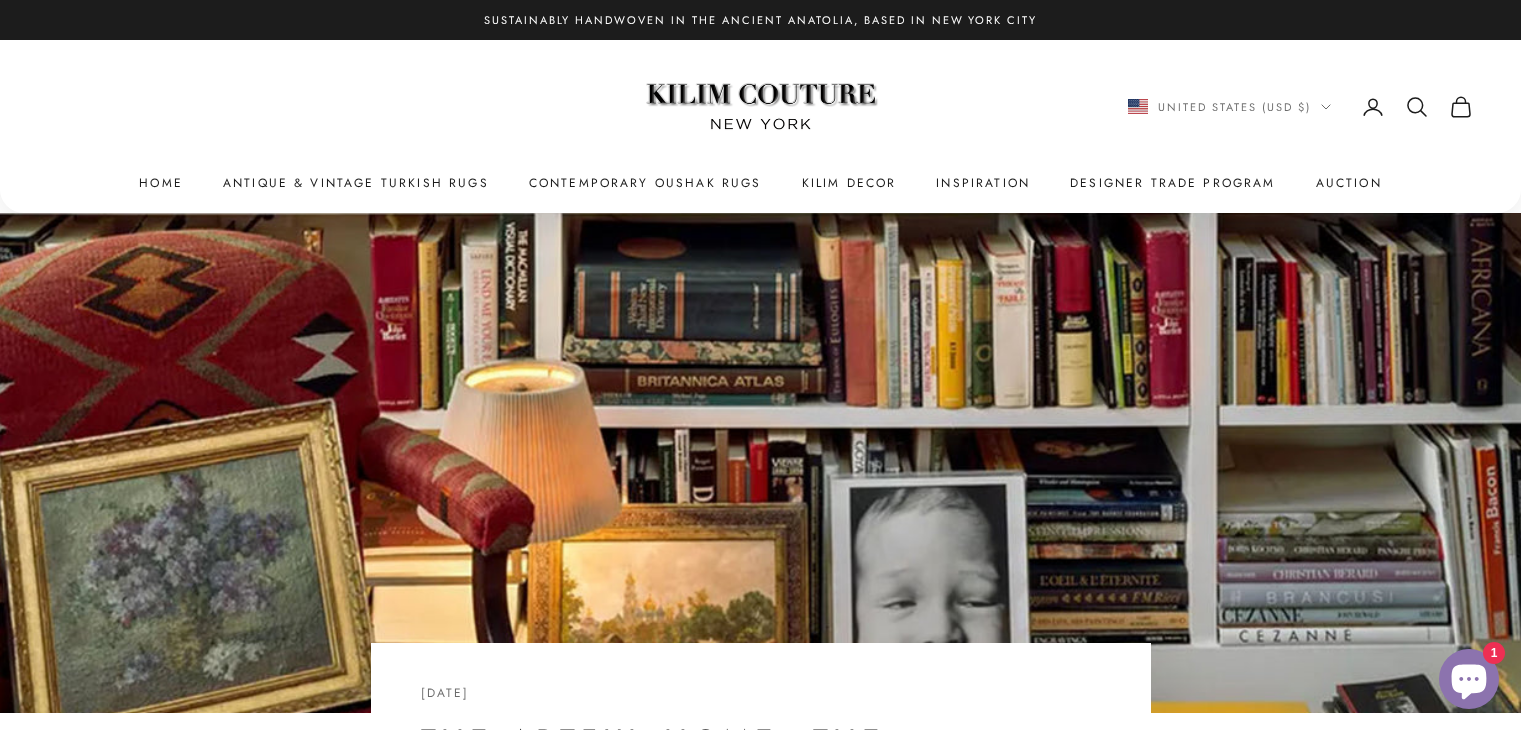 scroll, scrollTop: 0, scrollLeft: 0, axis: both 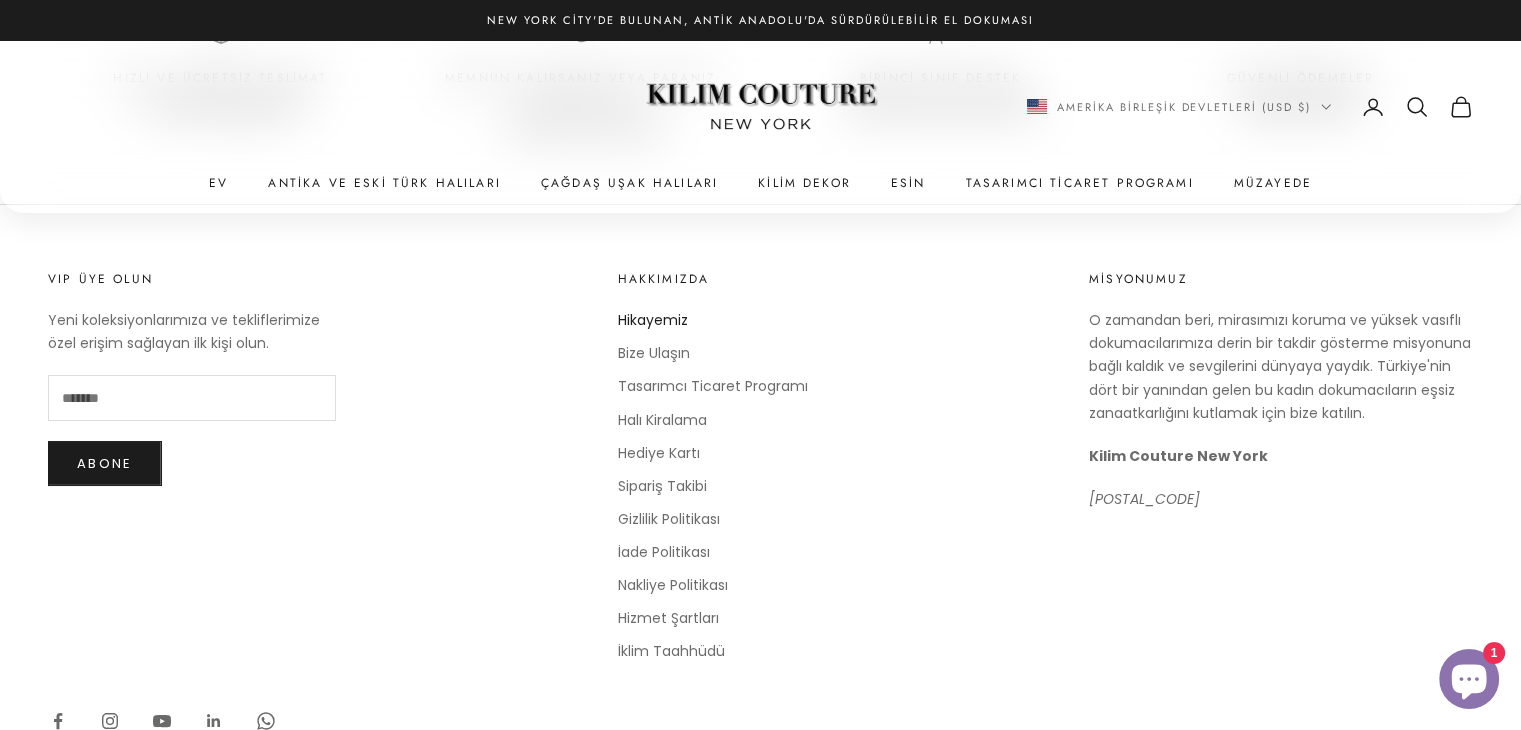 click on "Hikayemiz" at bounding box center [653, 320] 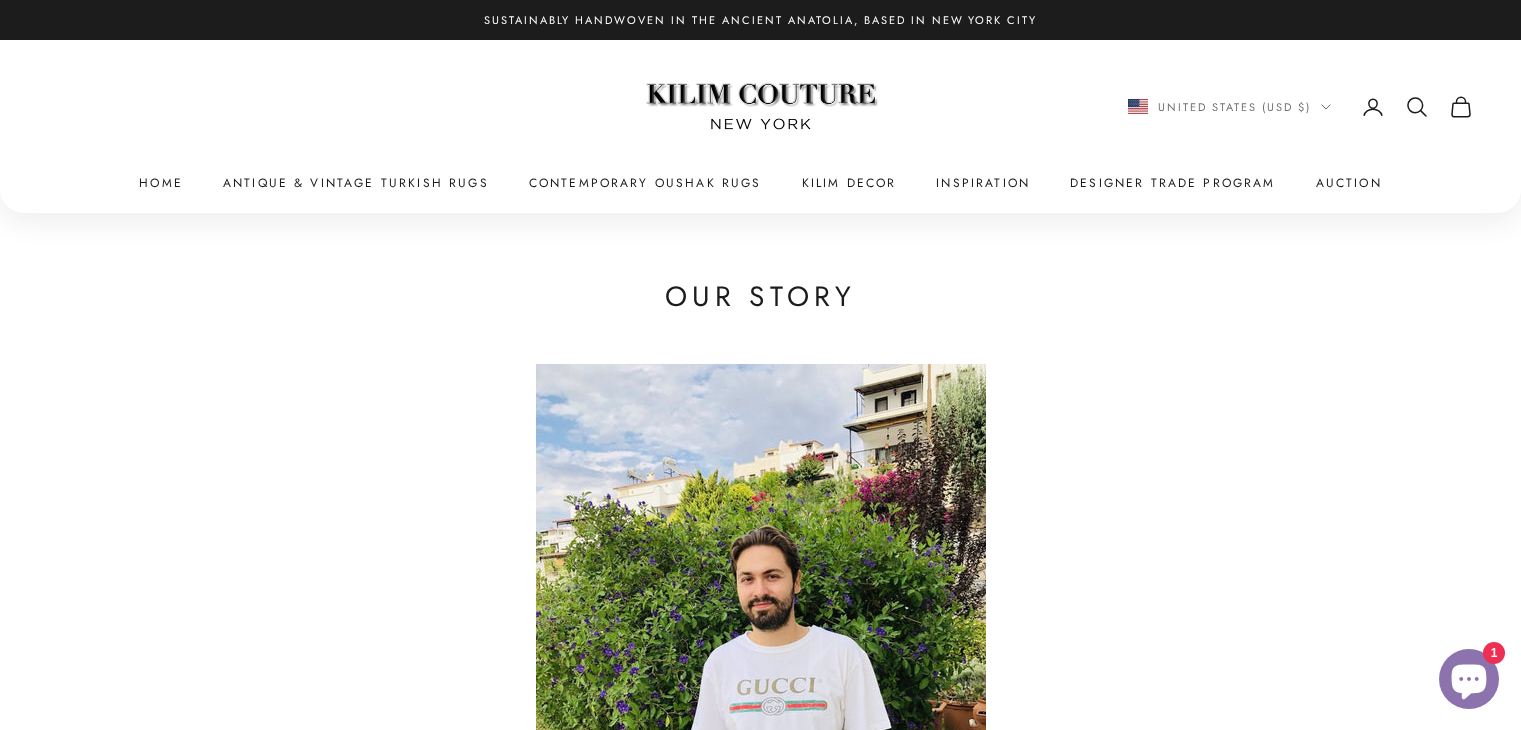 scroll, scrollTop: 0, scrollLeft: 0, axis: both 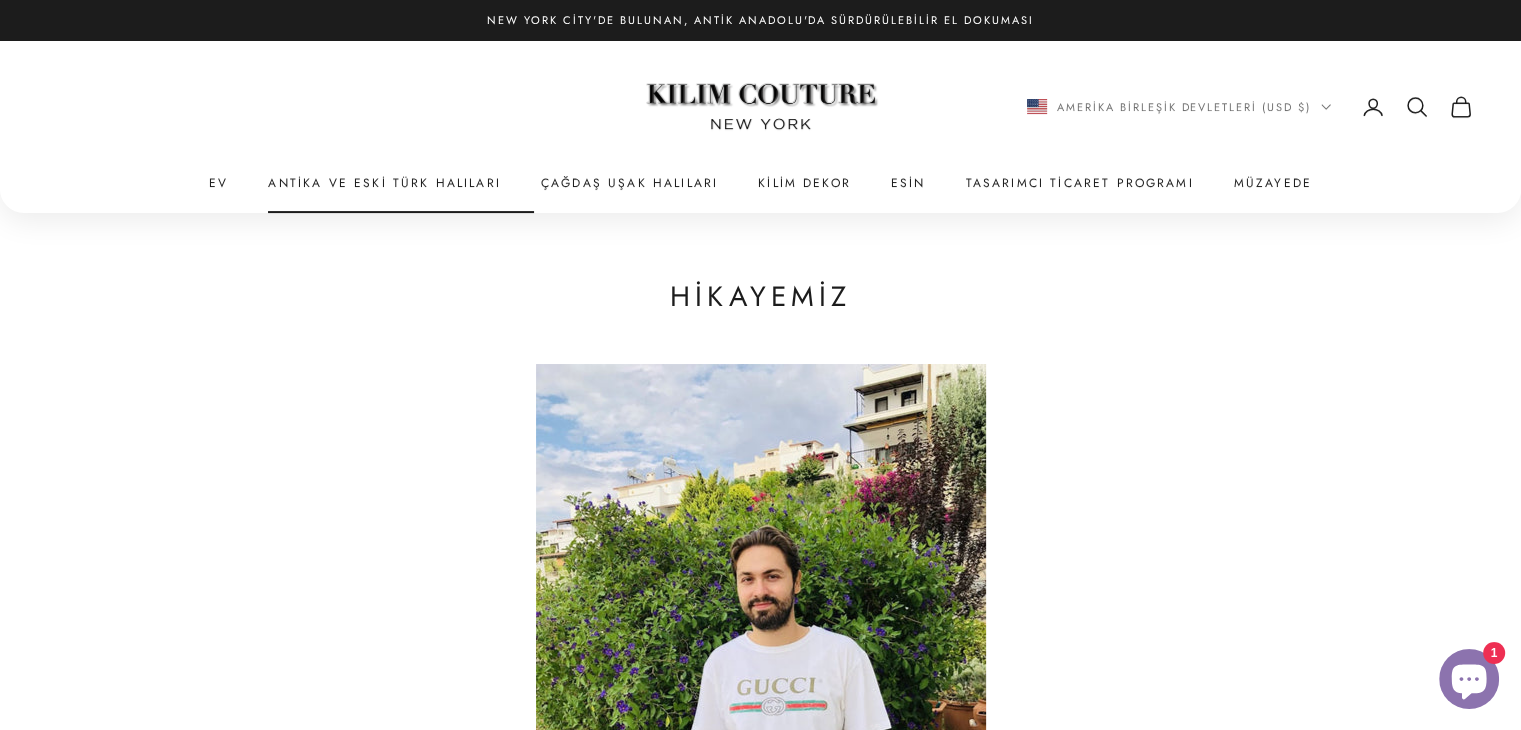 click on "Antika ve Eski Türk Halıları" at bounding box center [384, 183] 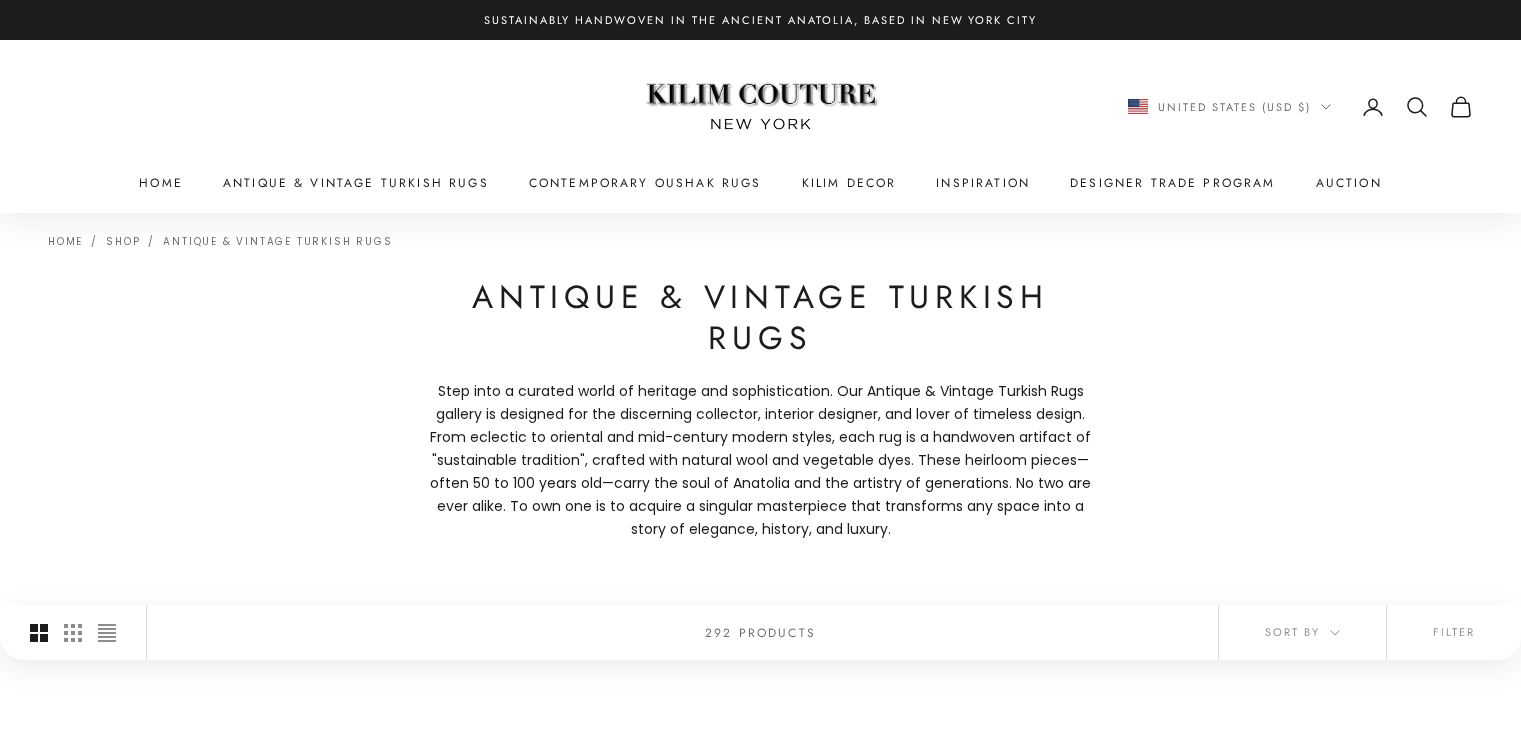 scroll, scrollTop: 0, scrollLeft: 0, axis: both 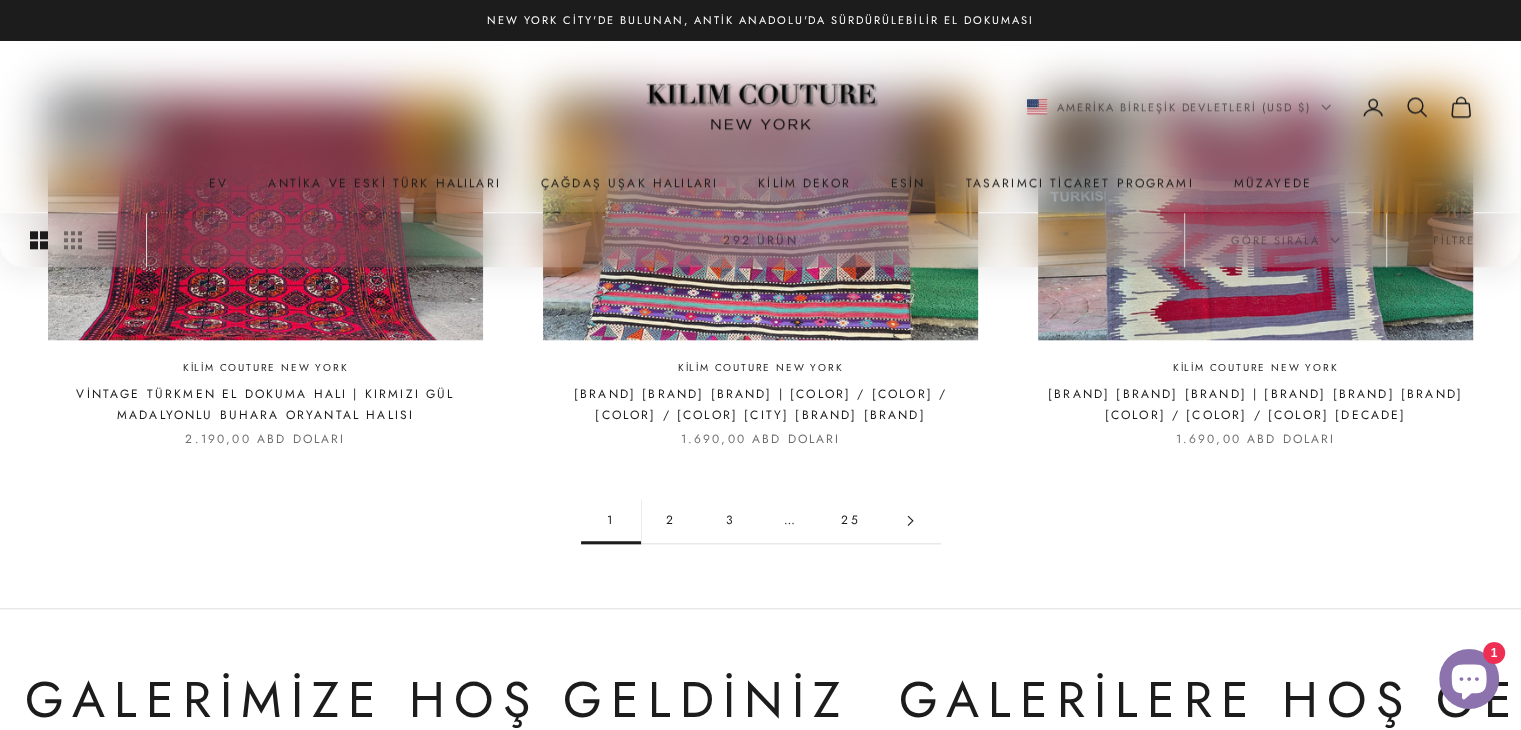 click on "2" at bounding box center (670, 520) 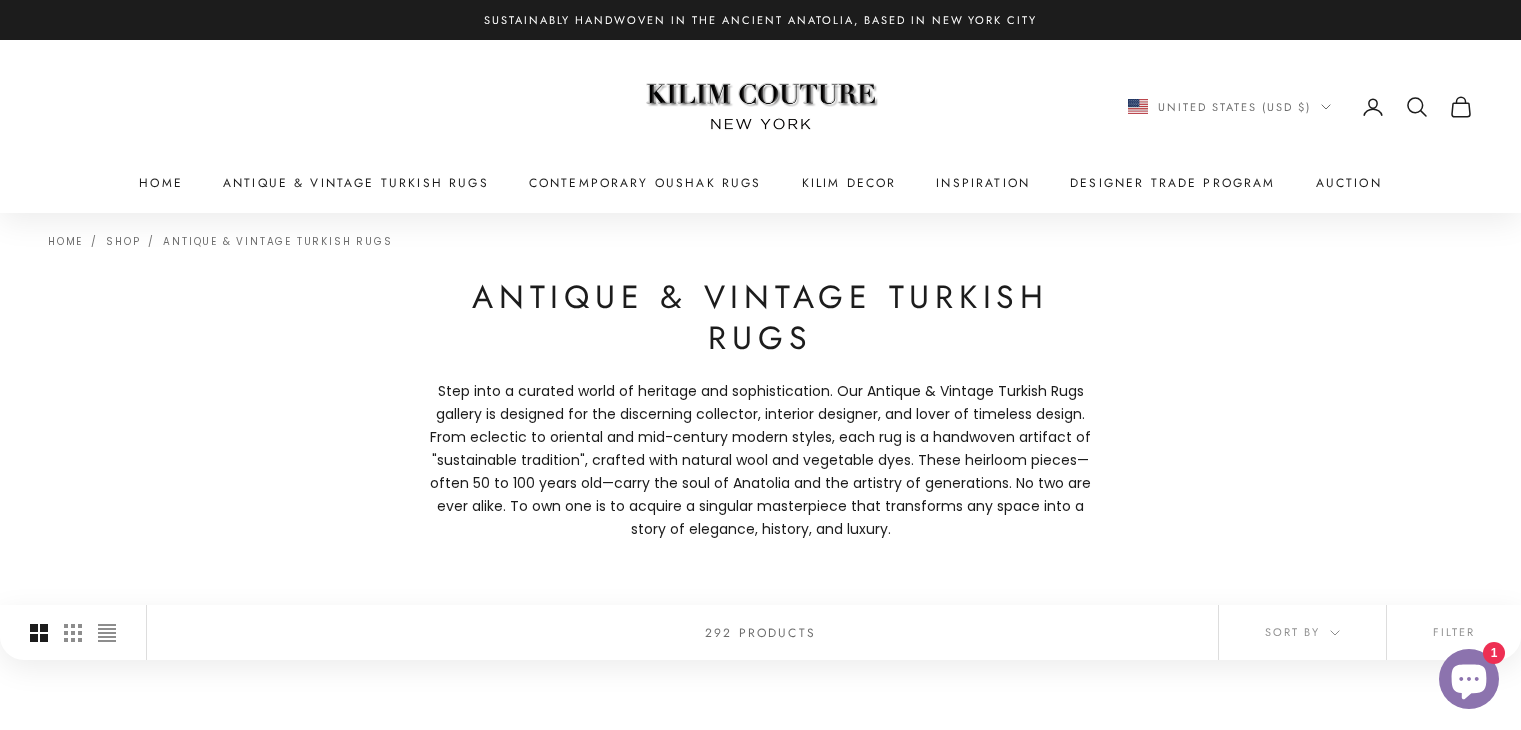 scroll, scrollTop: 0, scrollLeft: 0, axis: both 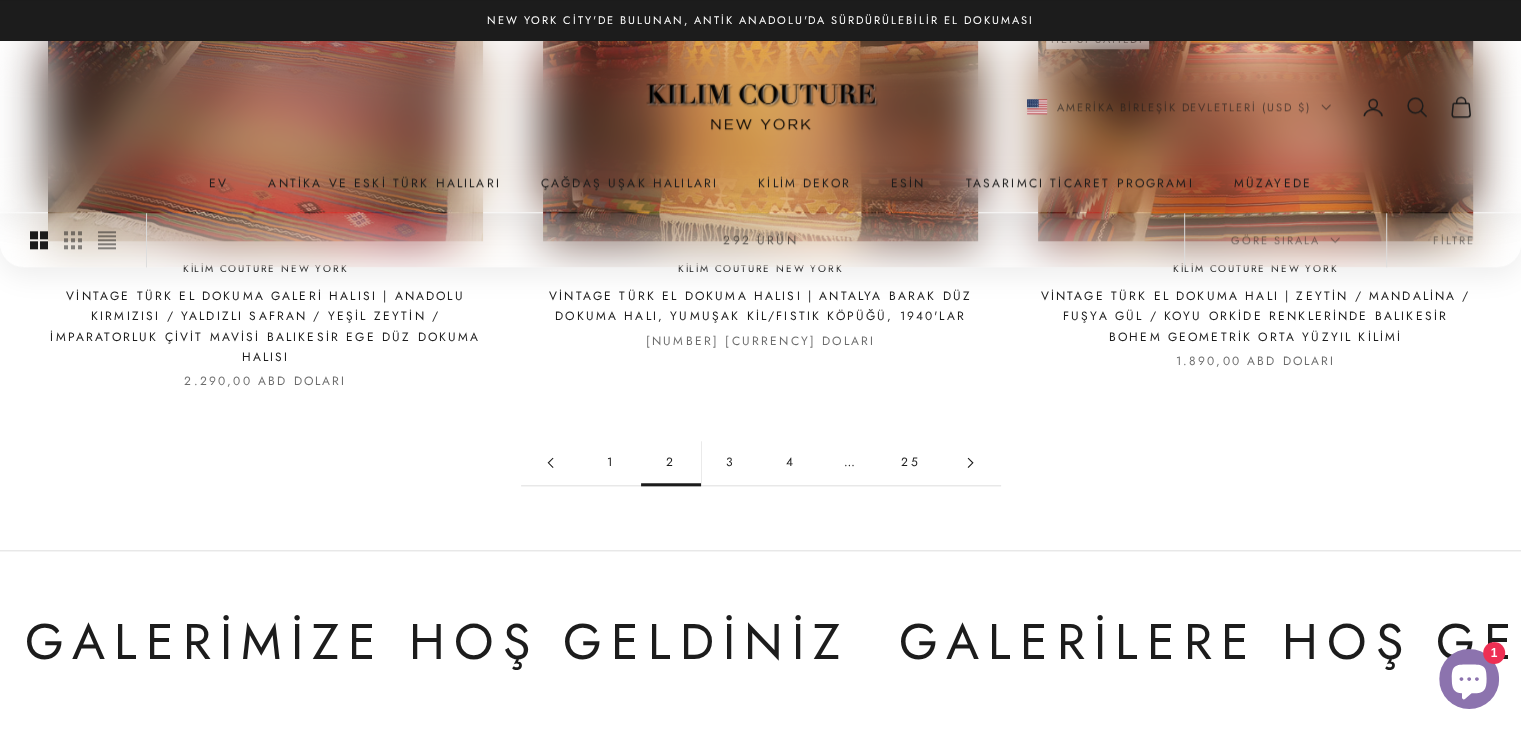 click on "3" at bounding box center [730, 462] 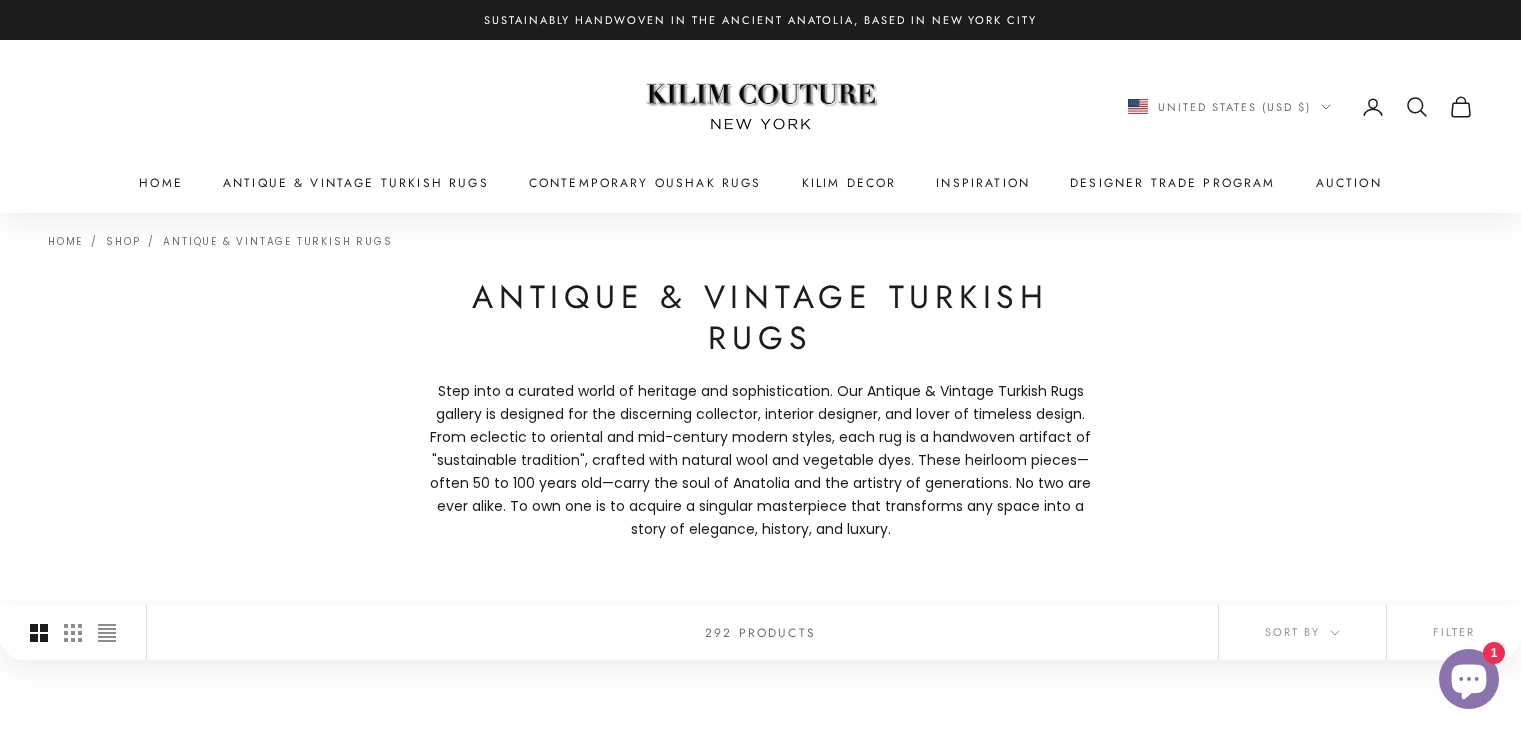 scroll, scrollTop: 0, scrollLeft: 0, axis: both 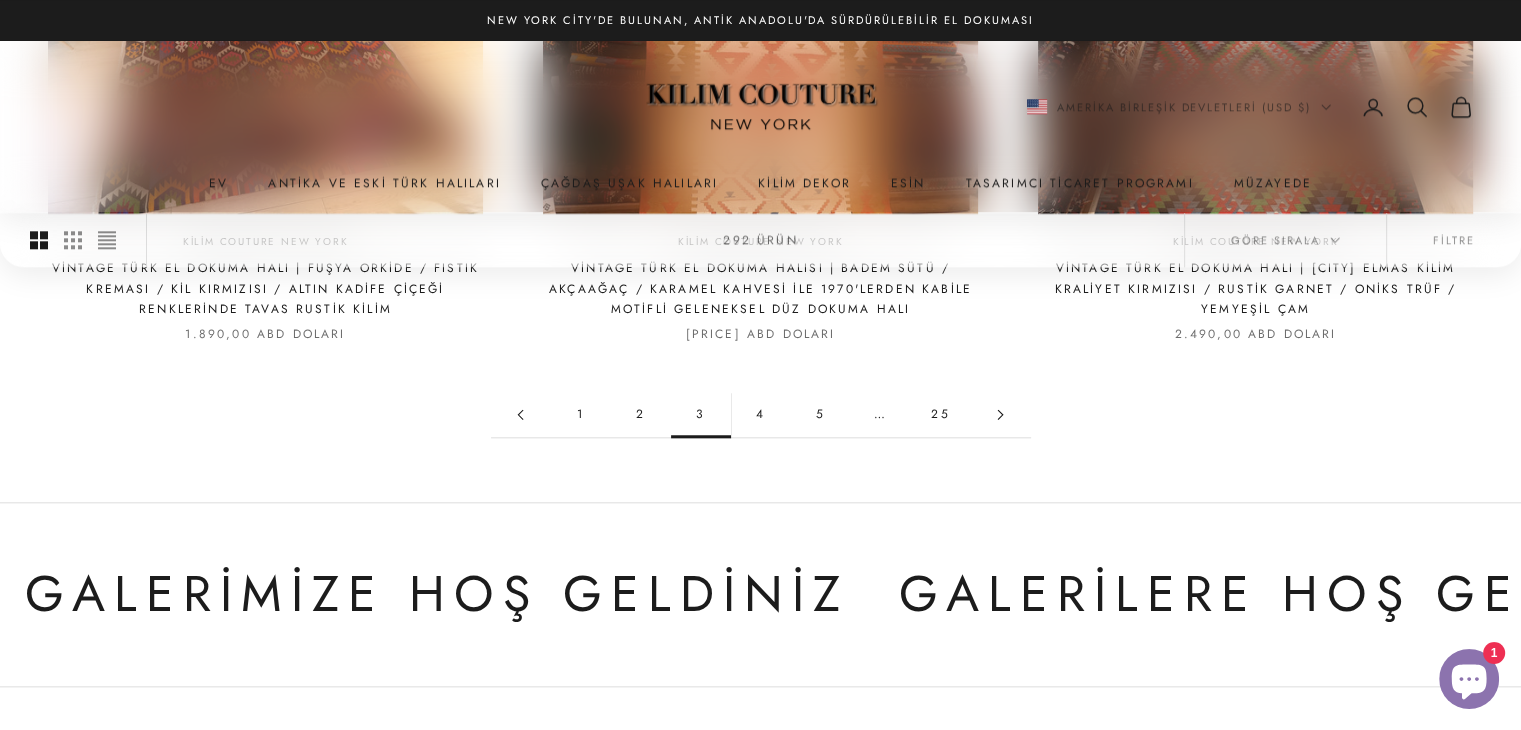 click on "4" at bounding box center (760, 414) 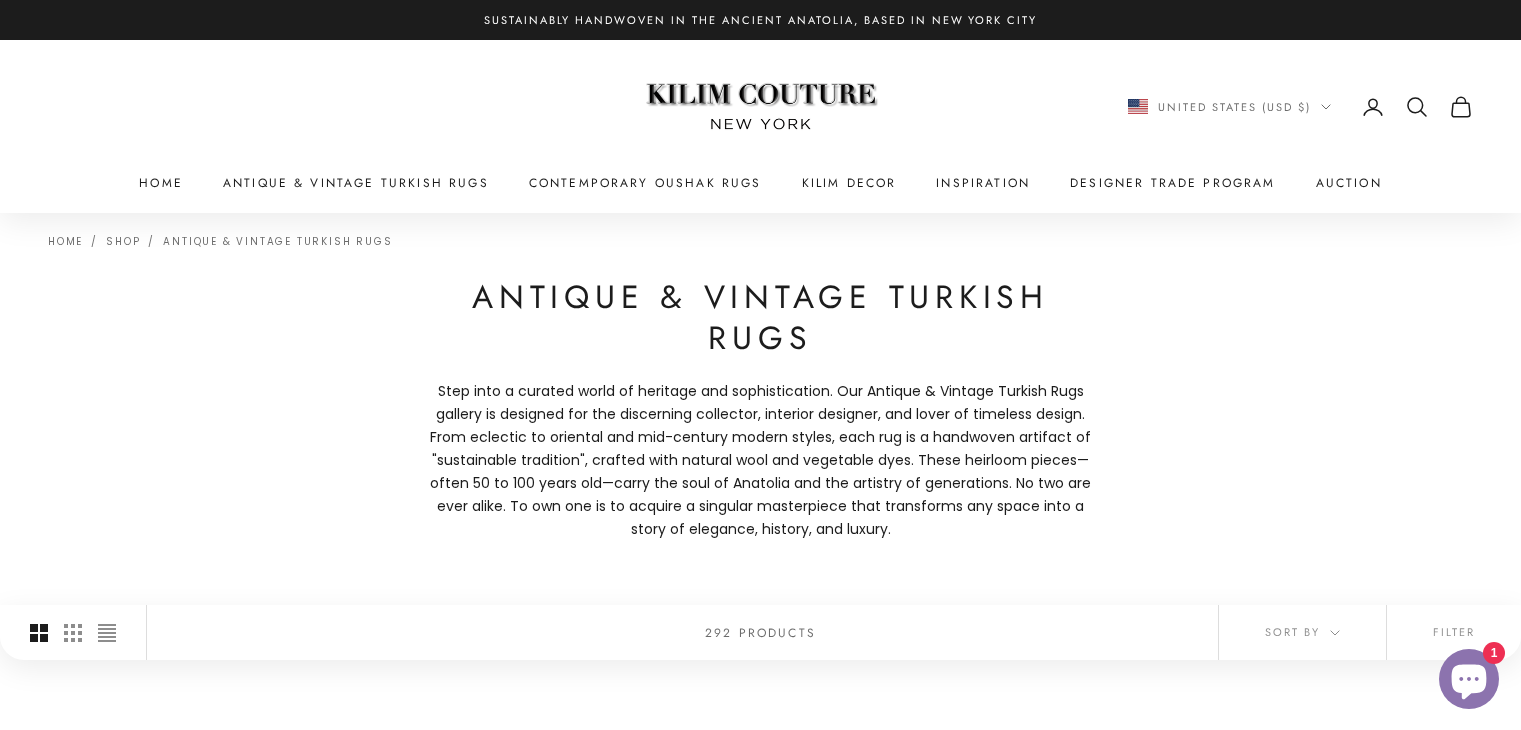scroll, scrollTop: 0, scrollLeft: 0, axis: both 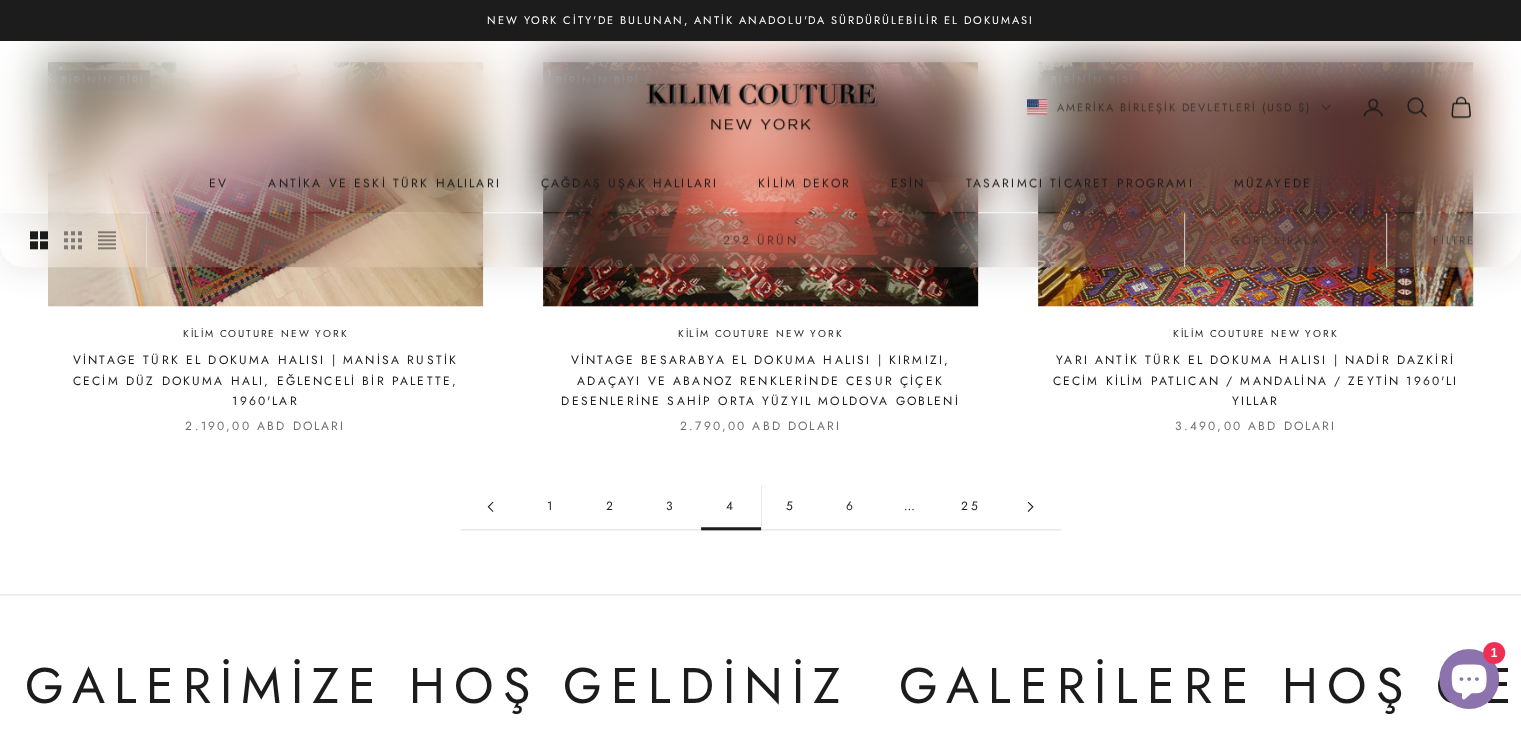 click on "5" at bounding box center [790, 506] 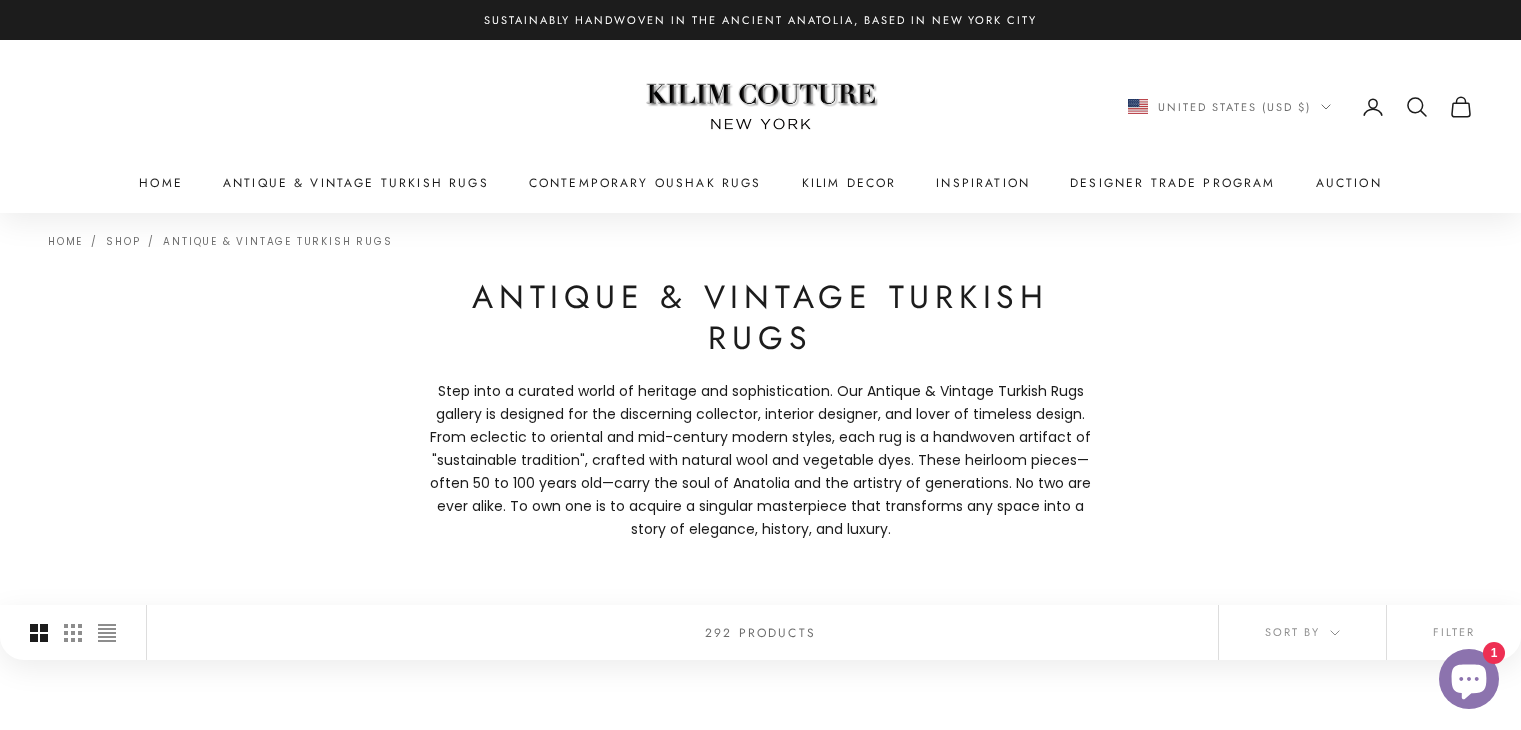 scroll, scrollTop: 0, scrollLeft: 0, axis: both 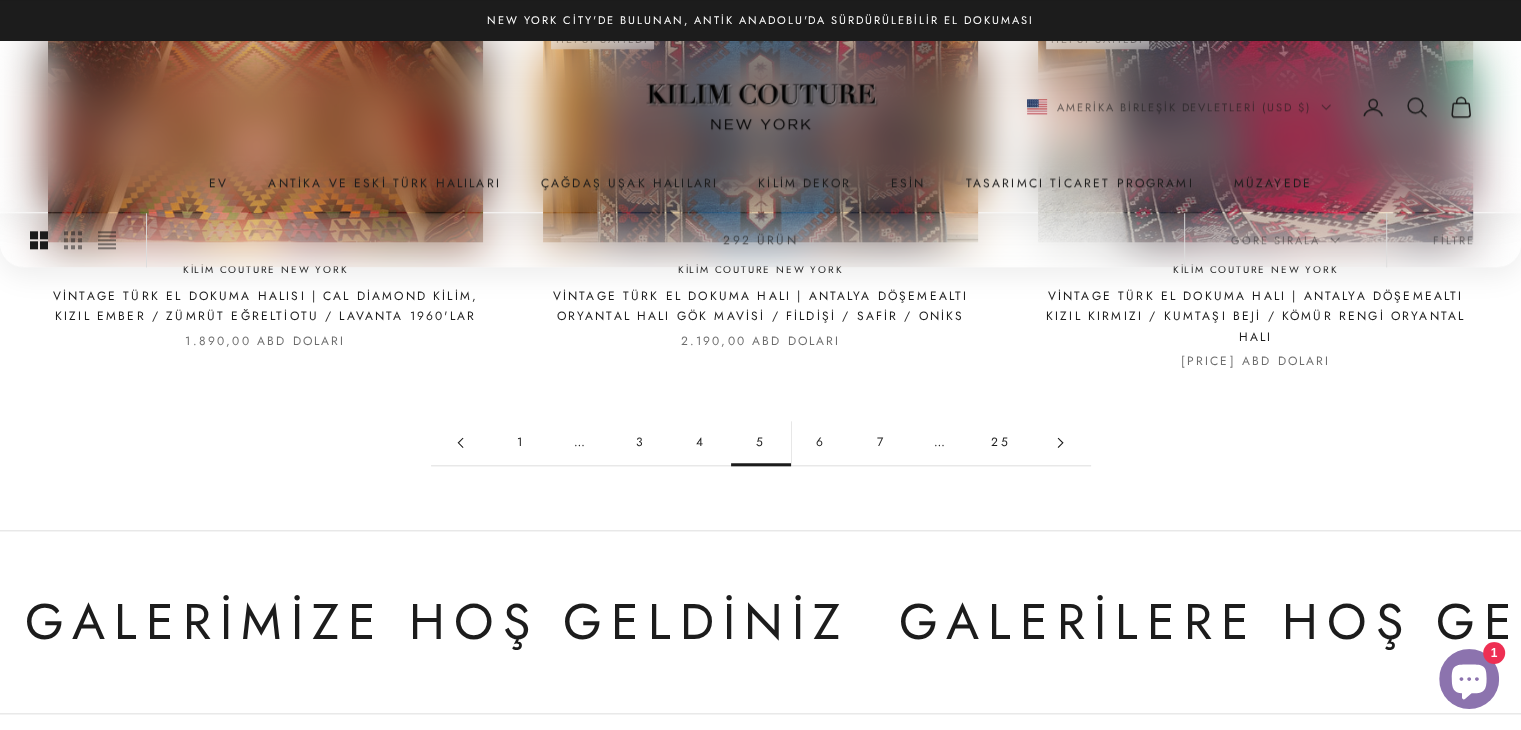 click on "6" at bounding box center (820, 442) 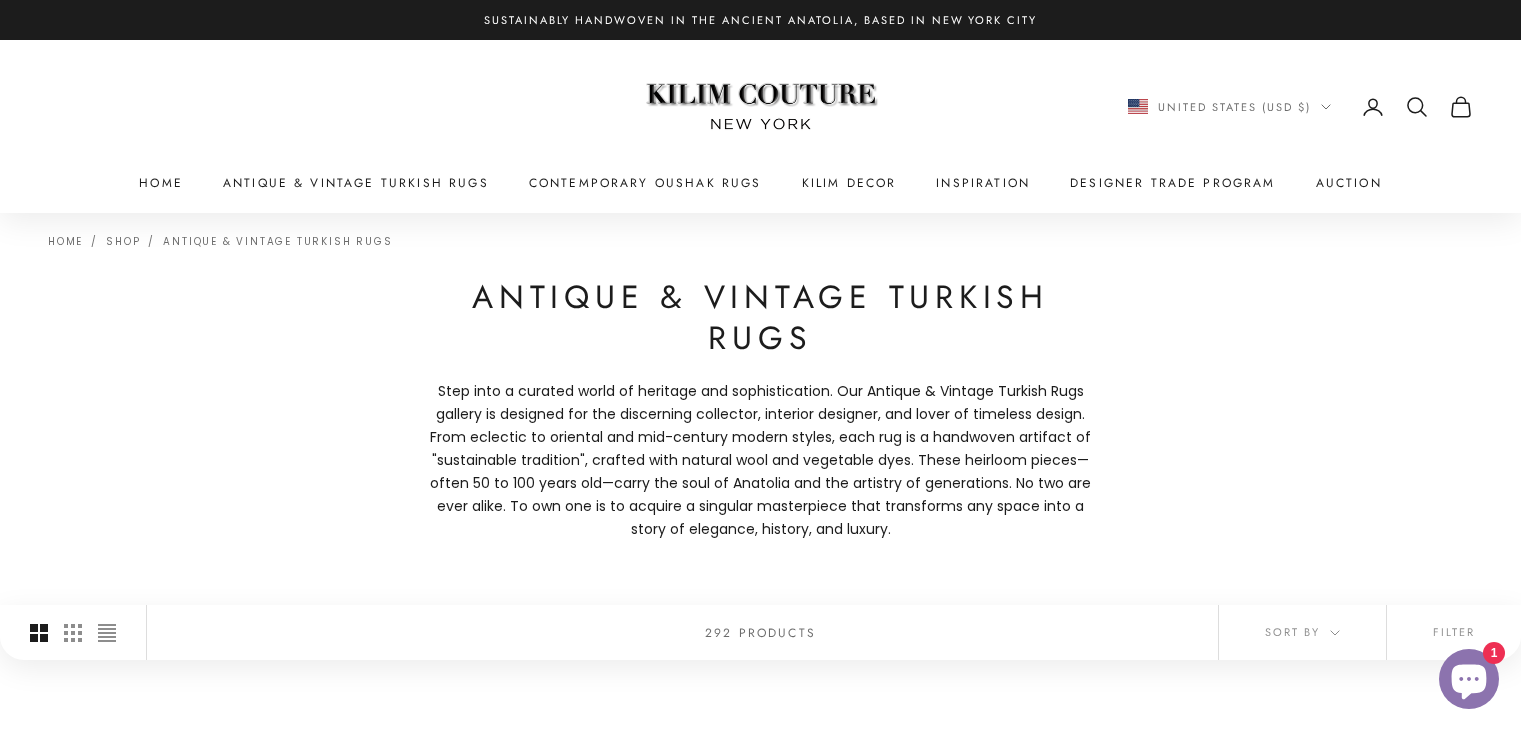 scroll, scrollTop: 0, scrollLeft: 0, axis: both 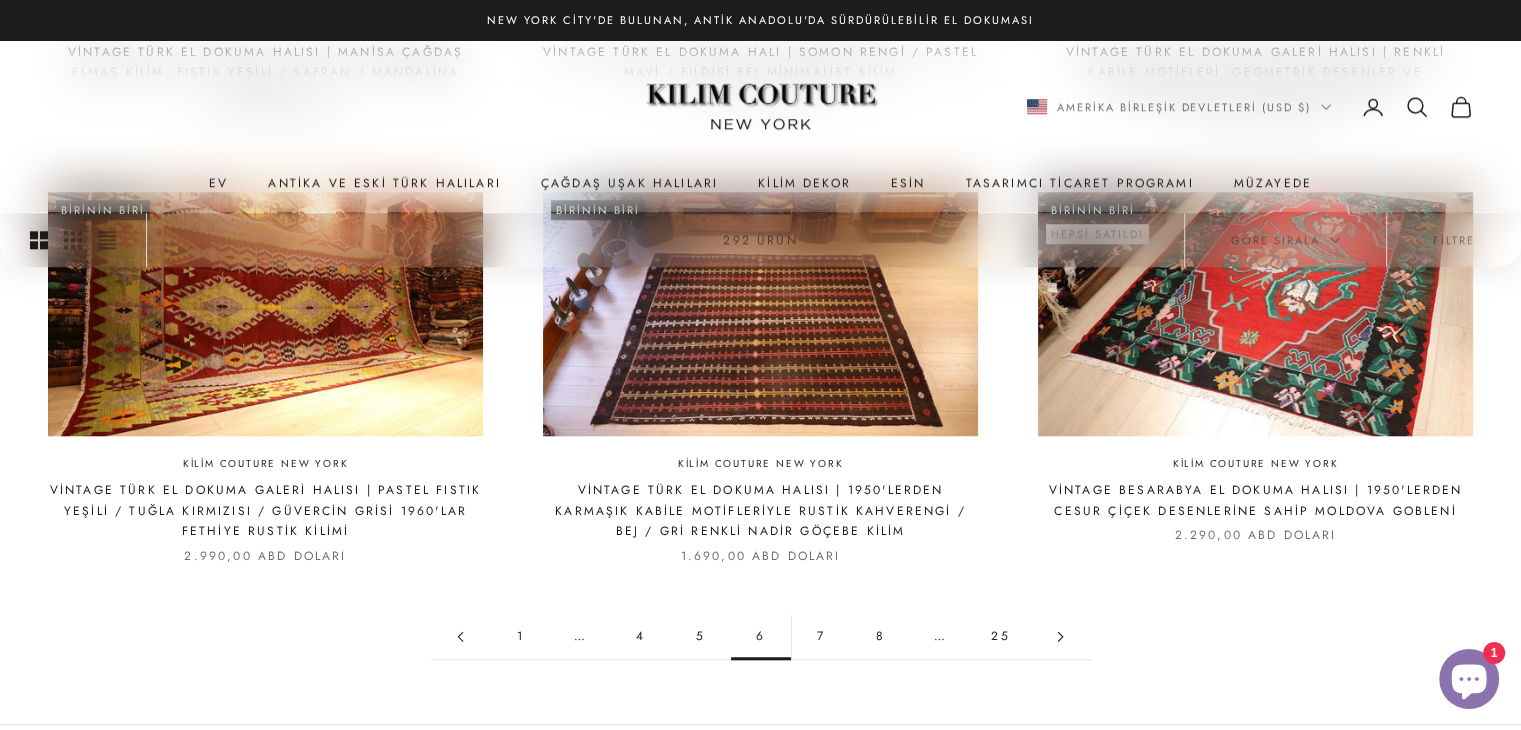 click on "7" at bounding box center (821, 636) 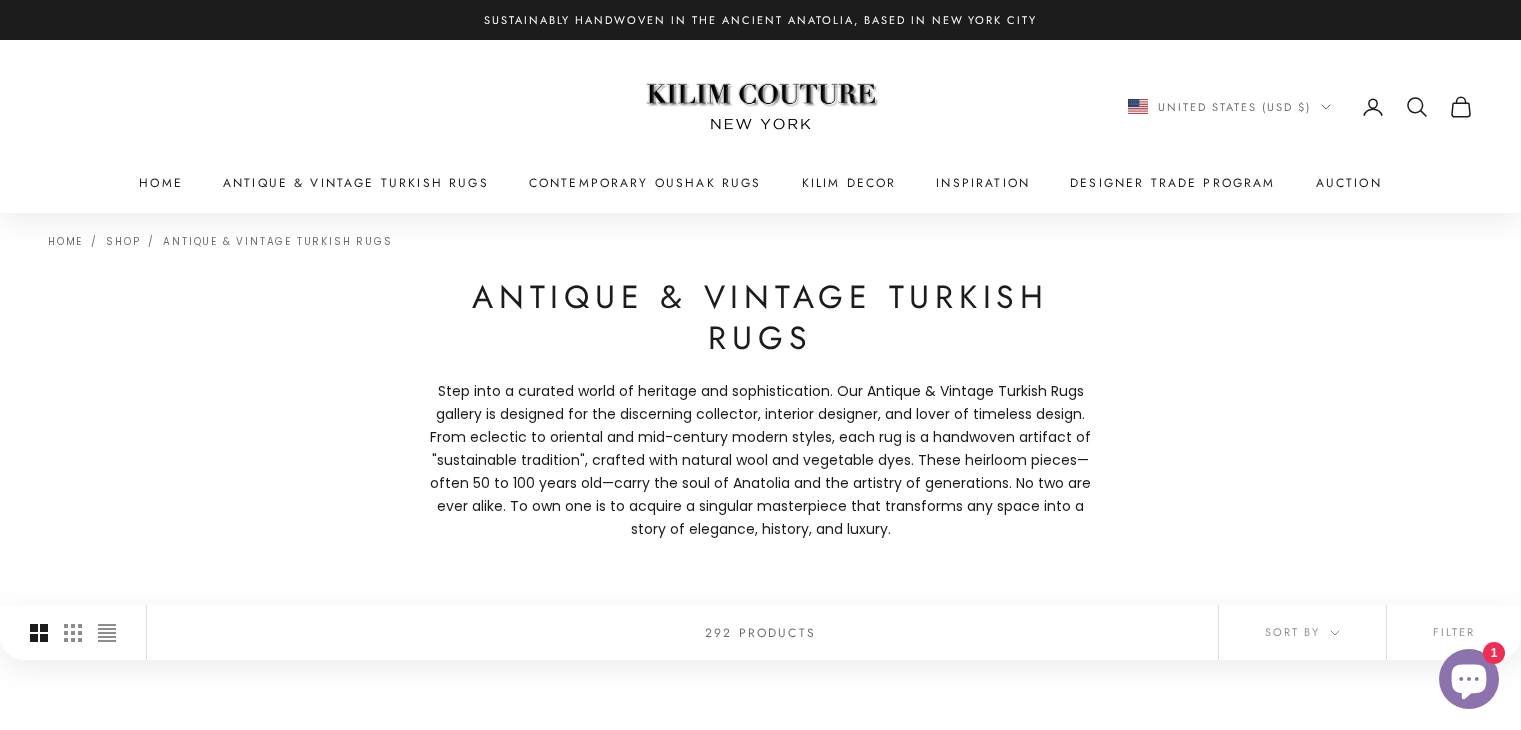 scroll, scrollTop: 0, scrollLeft: 0, axis: both 